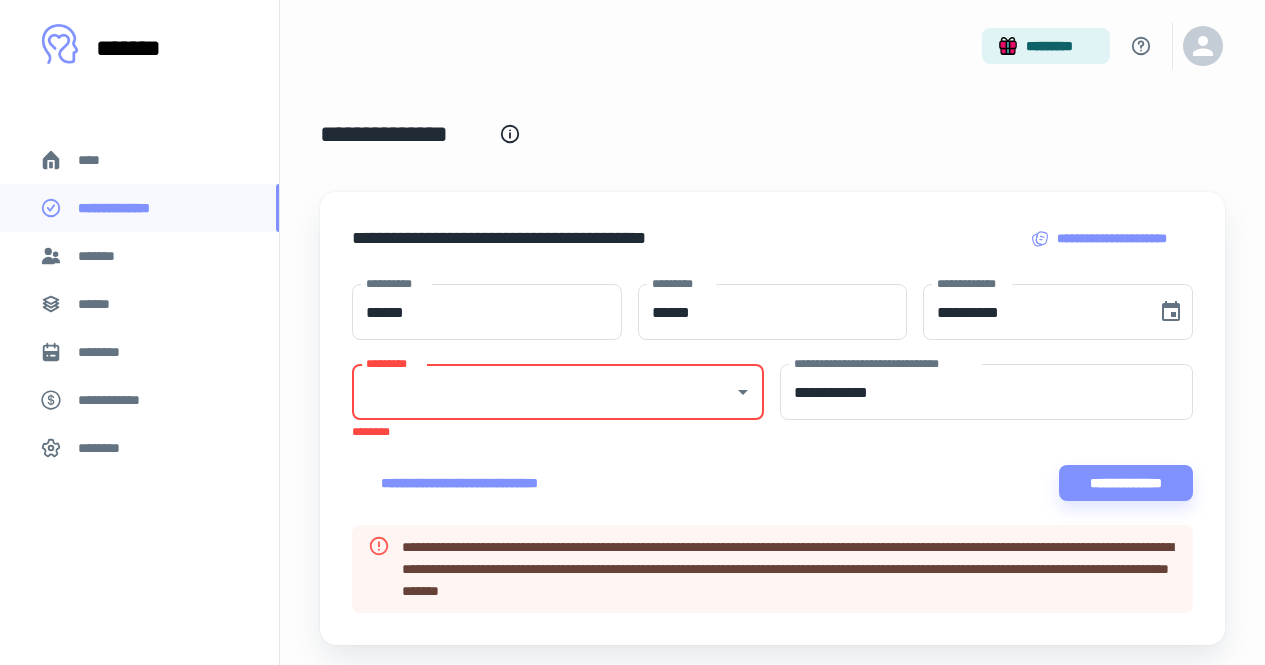 scroll, scrollTop: 13, scrollLeft: 0, axis: vertical 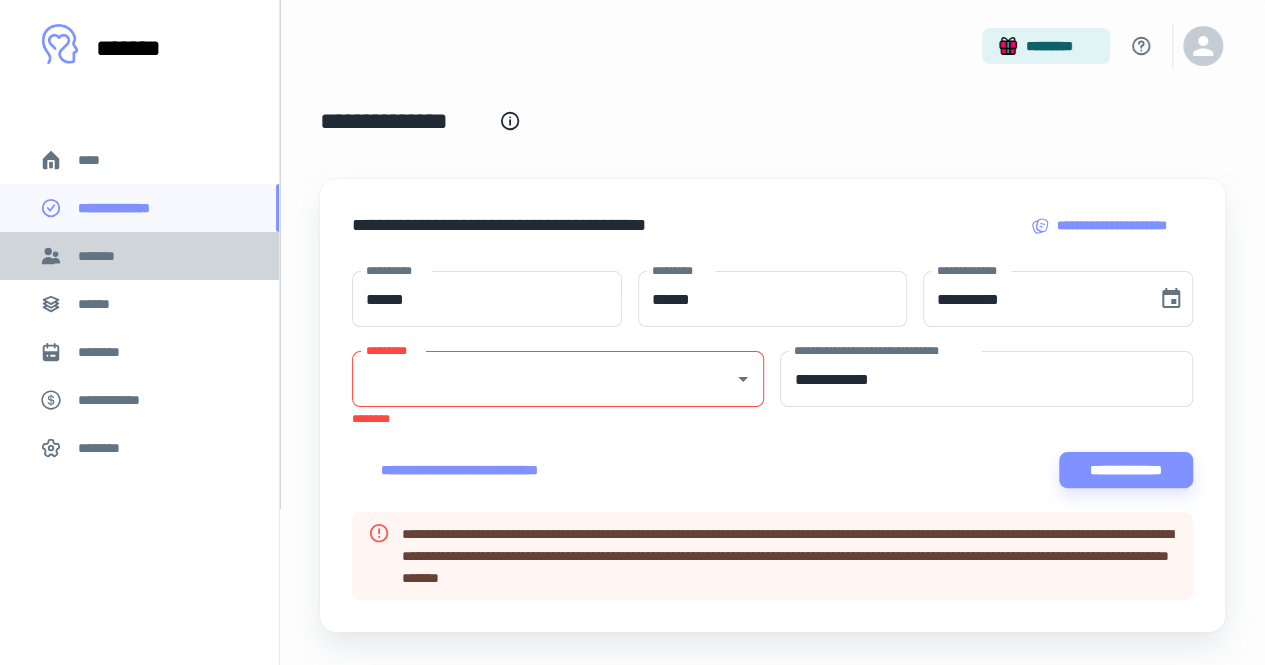 click on "*******" at bounding box center (100, 256) 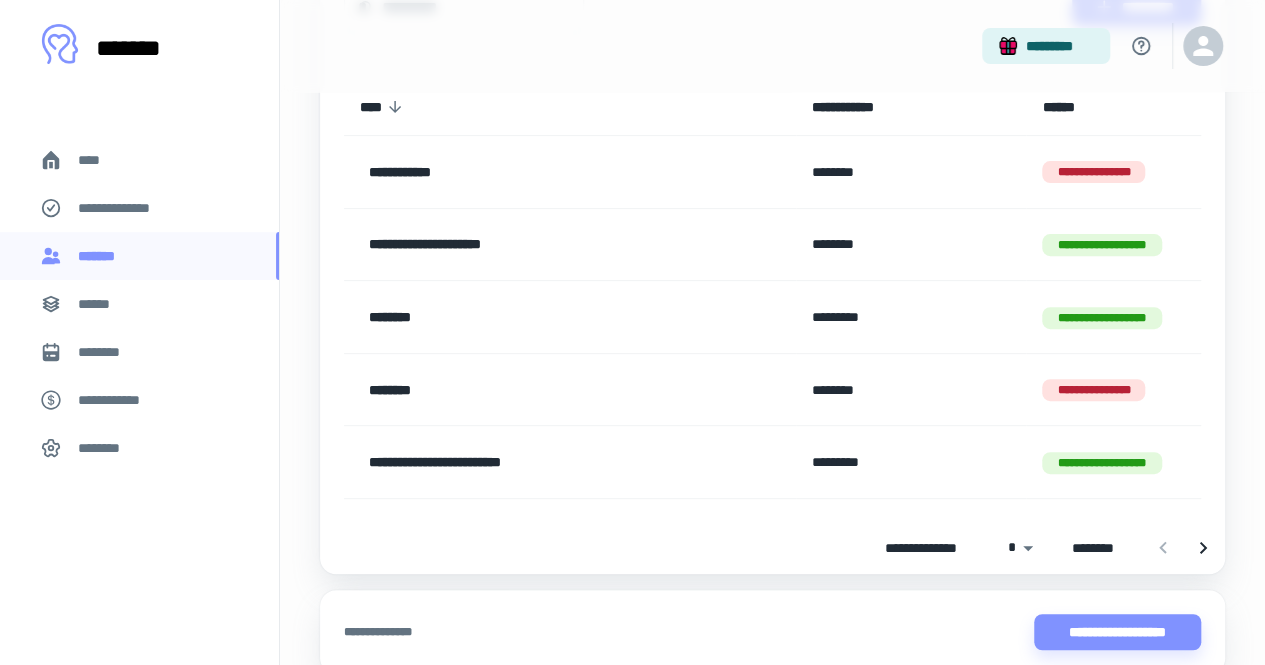 scroll, scrollTop: 240, scrollLeft: 0, axis: vertical 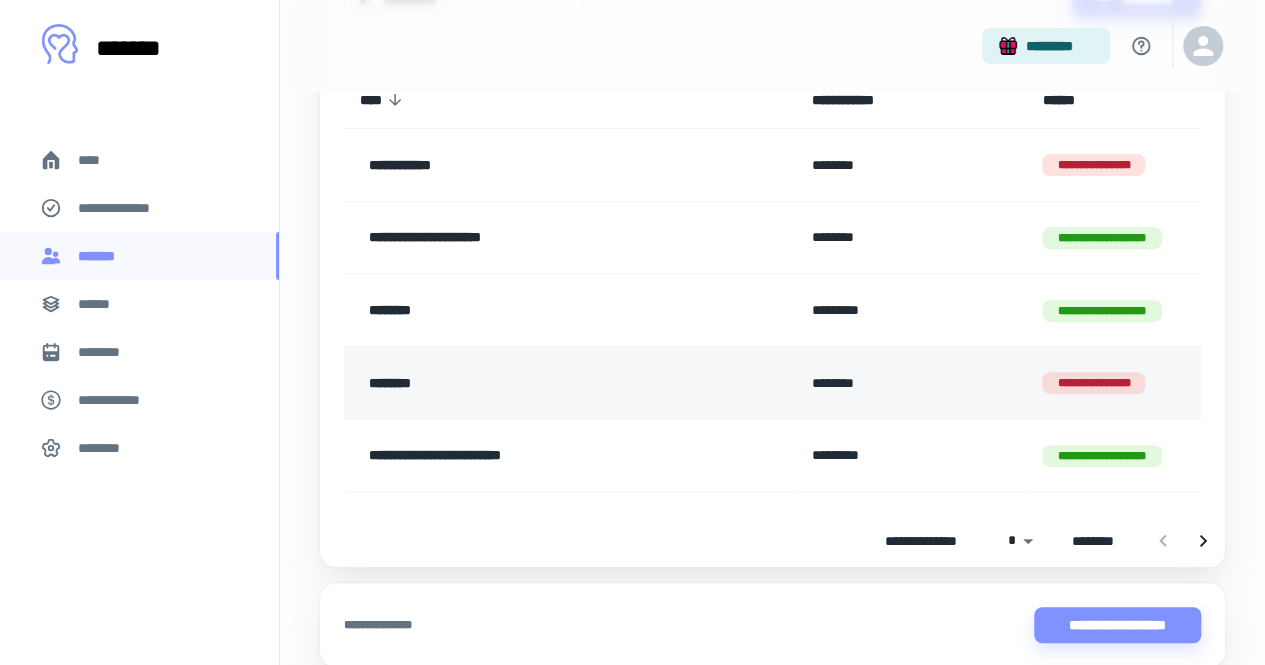click on "********" at bounding box center [540, 383] 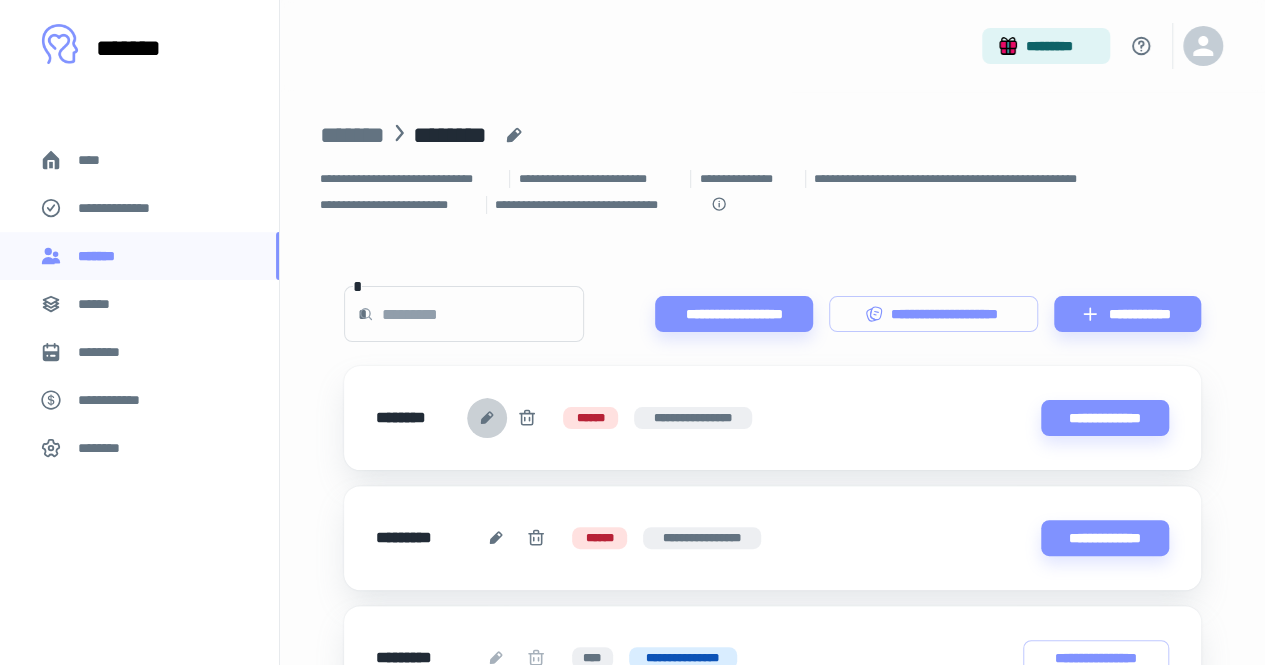 click 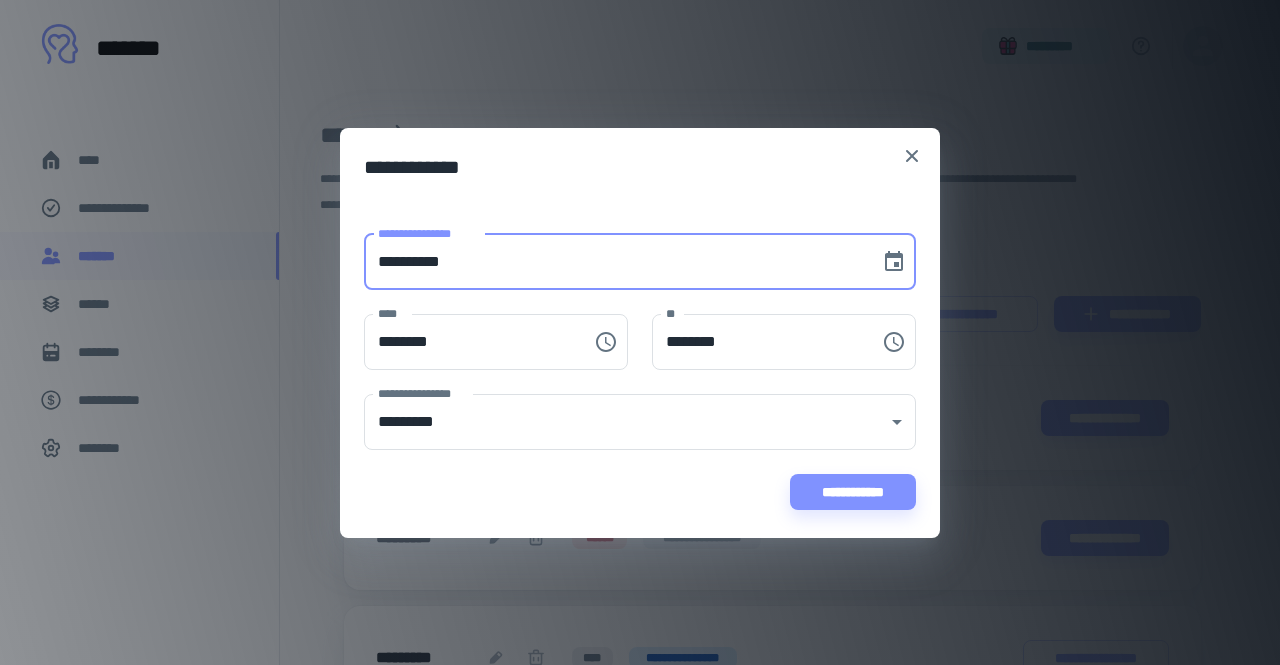 click on "**********" at bounding box center (615, 262) 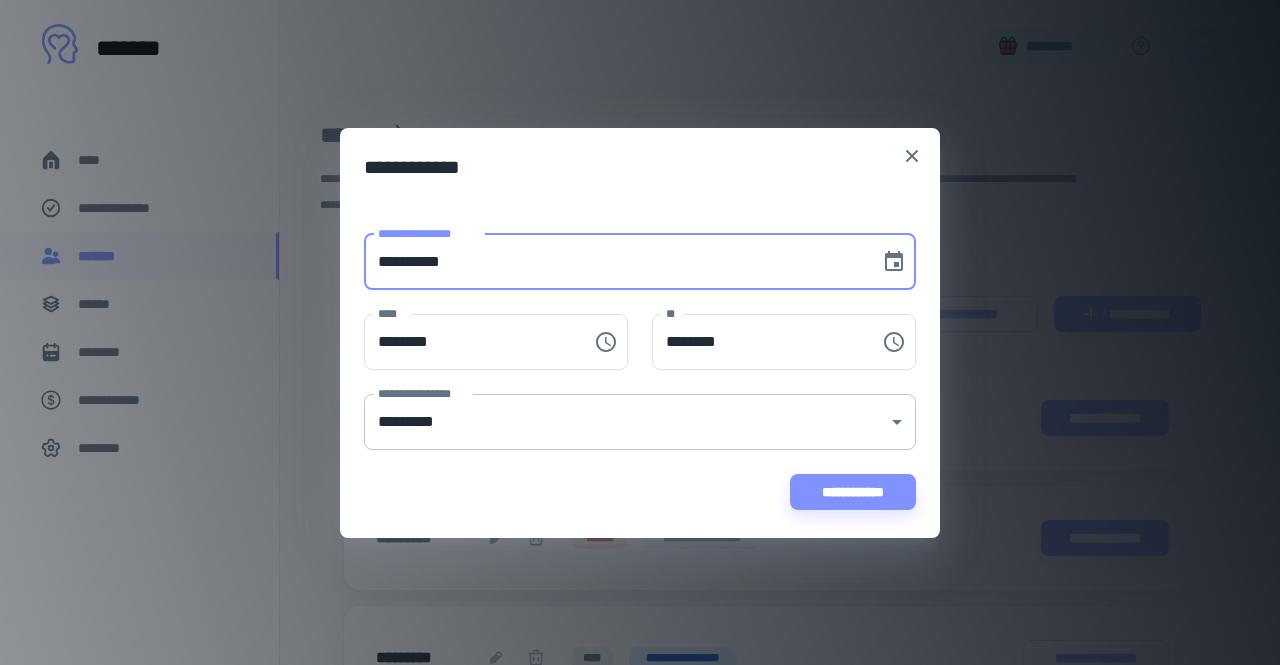 type on "**********" 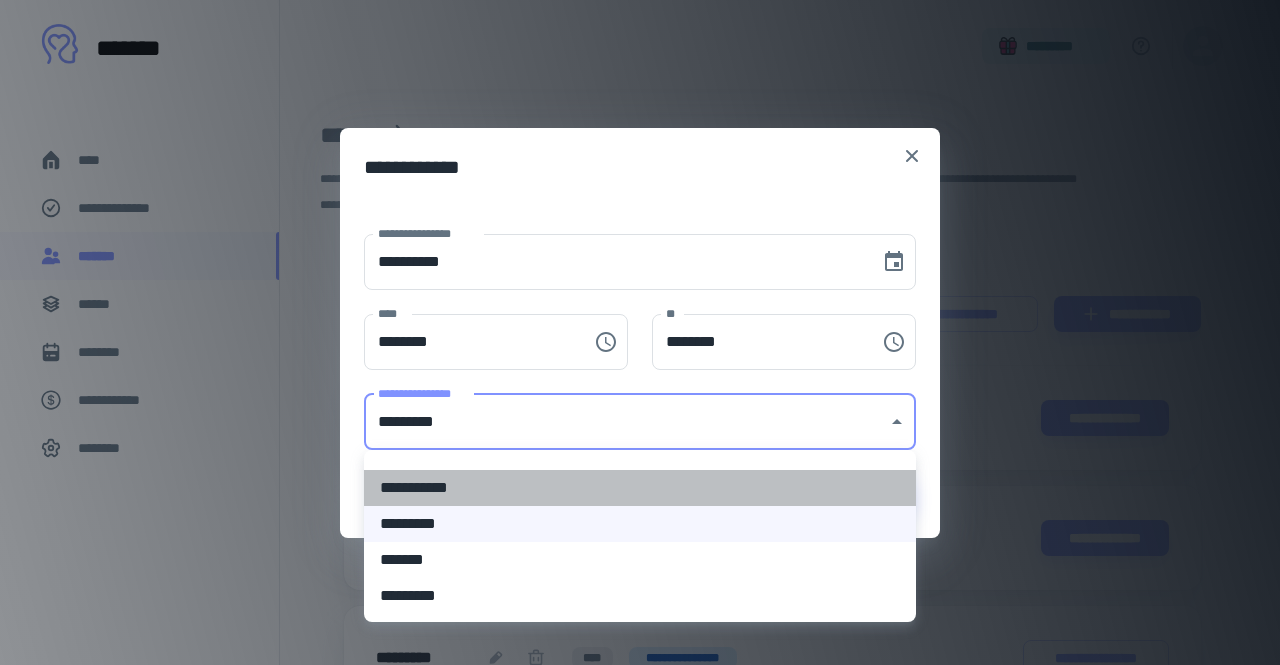 click on "**********" at bounding box center [640, 488] 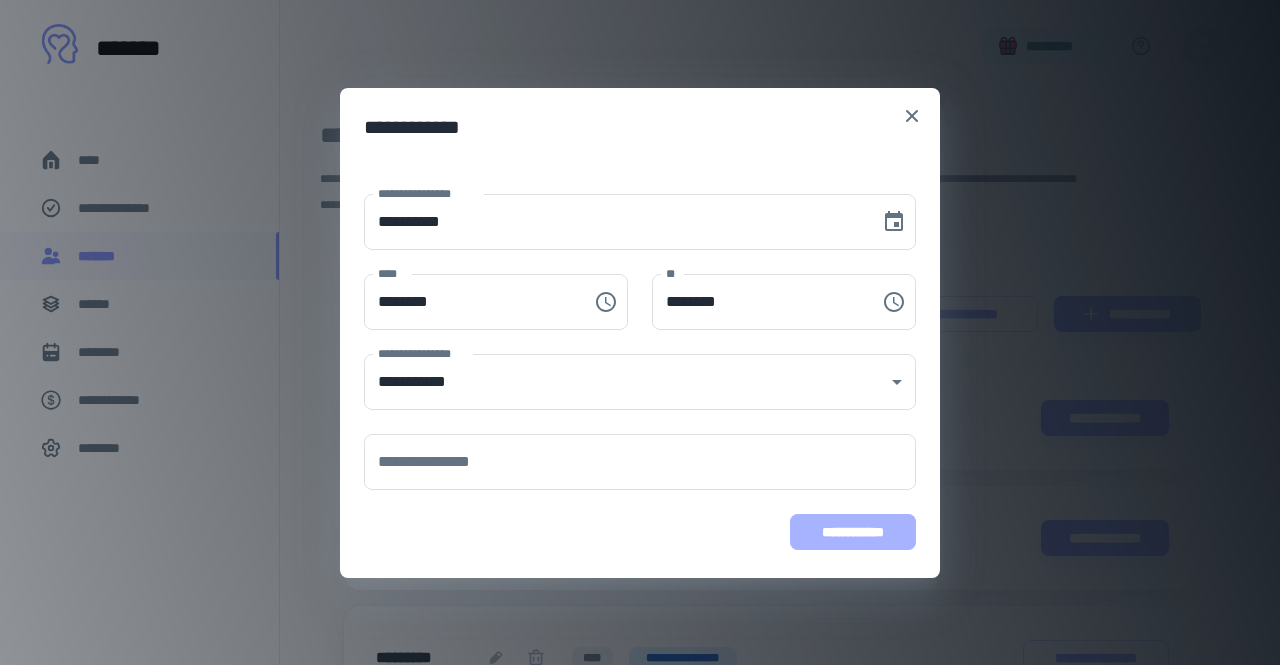 click on "**********" at bounding box center (853, 532) 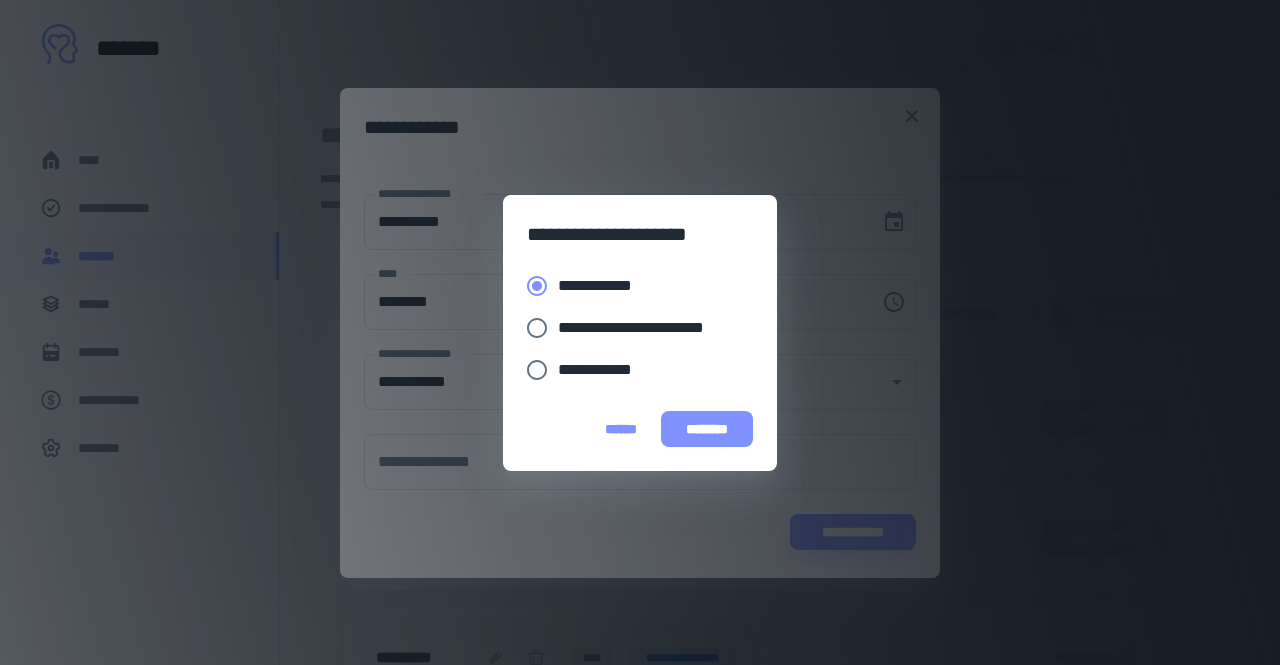 click on "********" at bounding box center (707, 429) 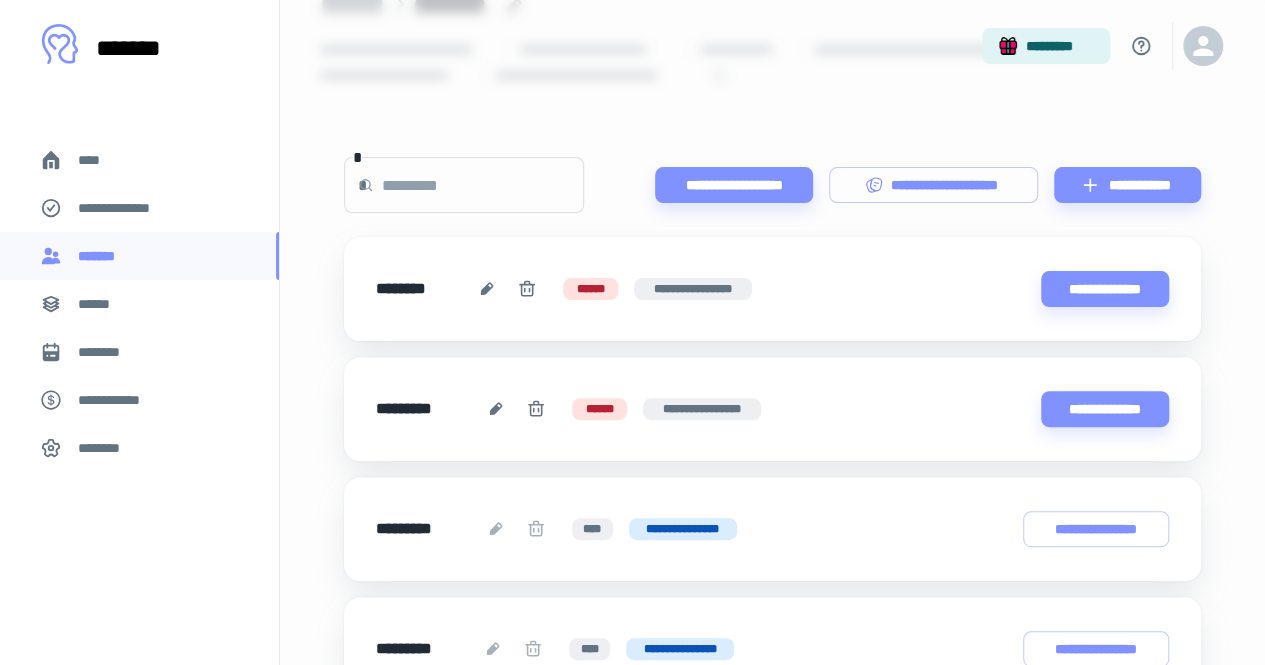 scroll, scrollTop: 127, scrollLeft: 0, axis: vertical 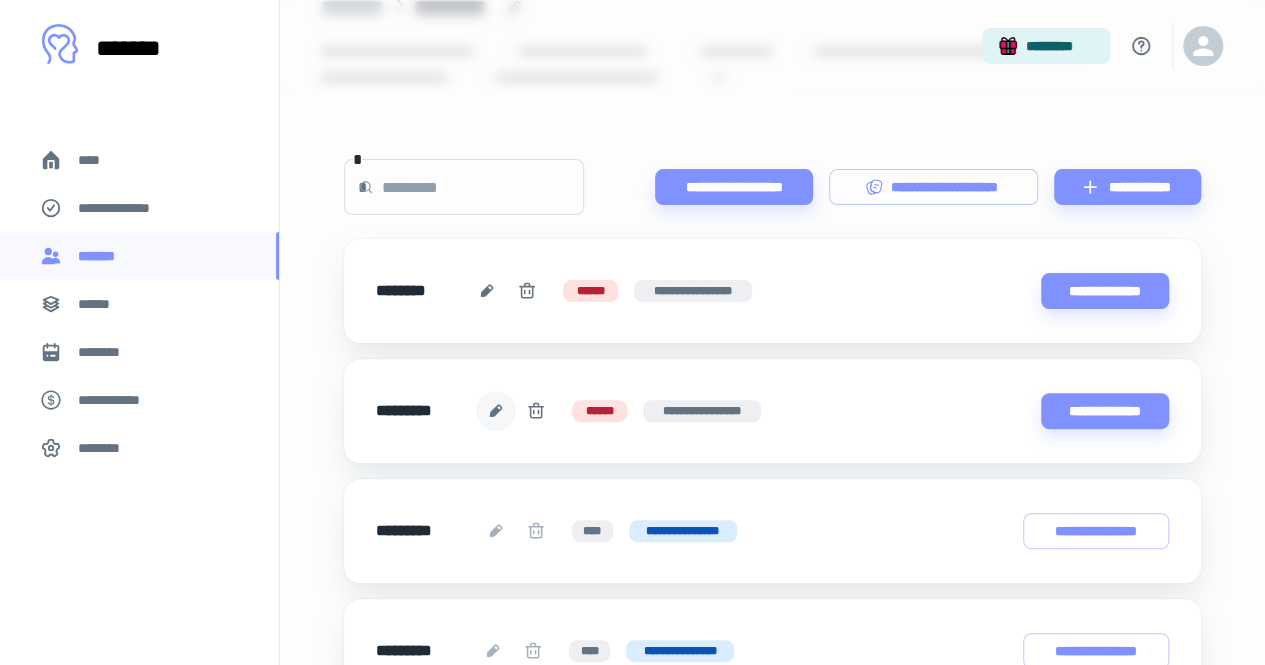 click 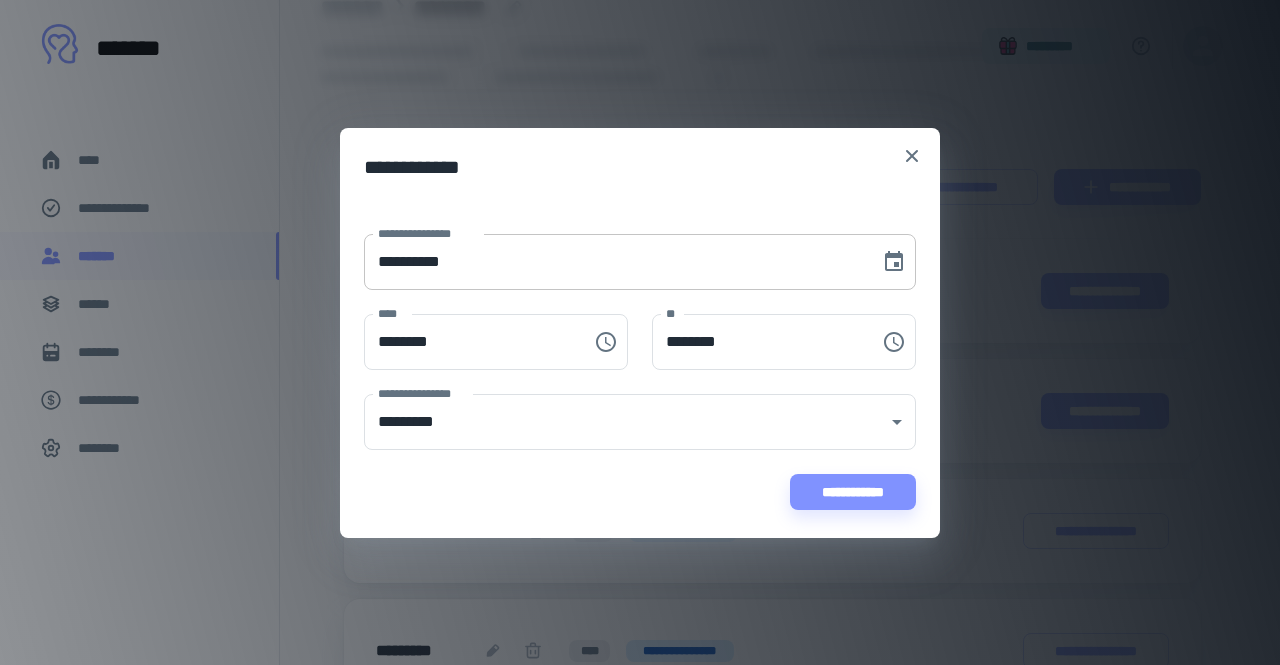 click on "**********" at bounding box center (615, 262) 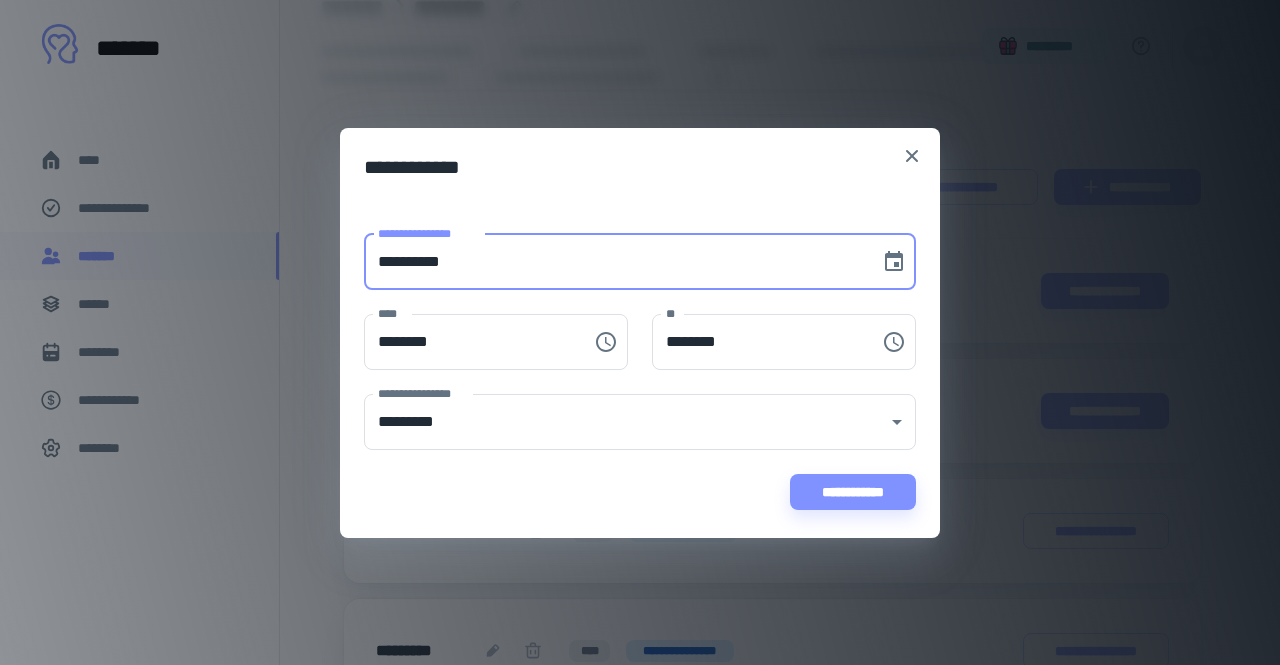 click on "**********" at bounding box center [615, 262] 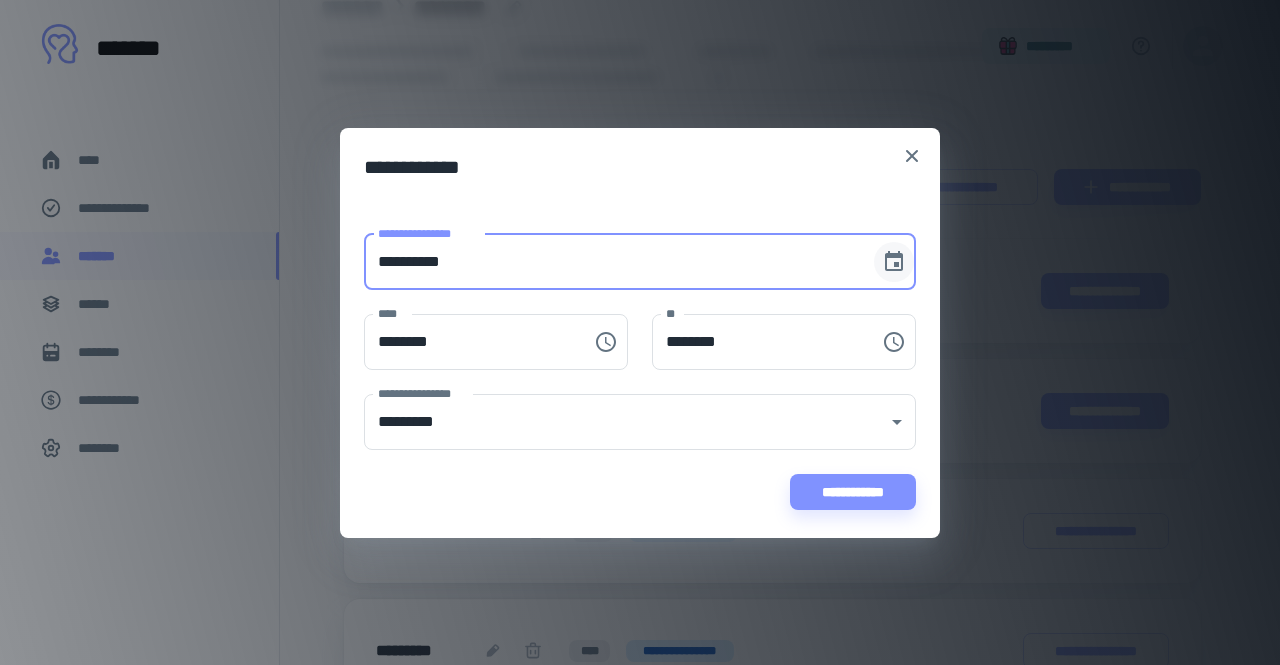 click 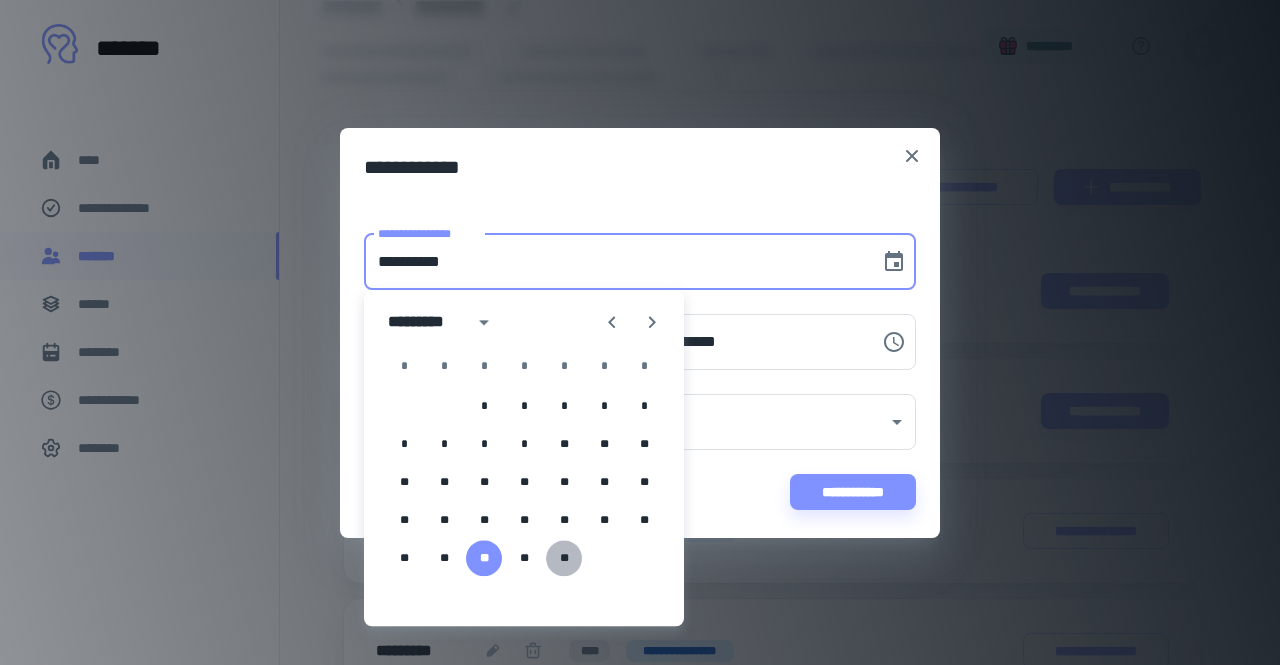 click on "**" at bounding box center [564, 558] 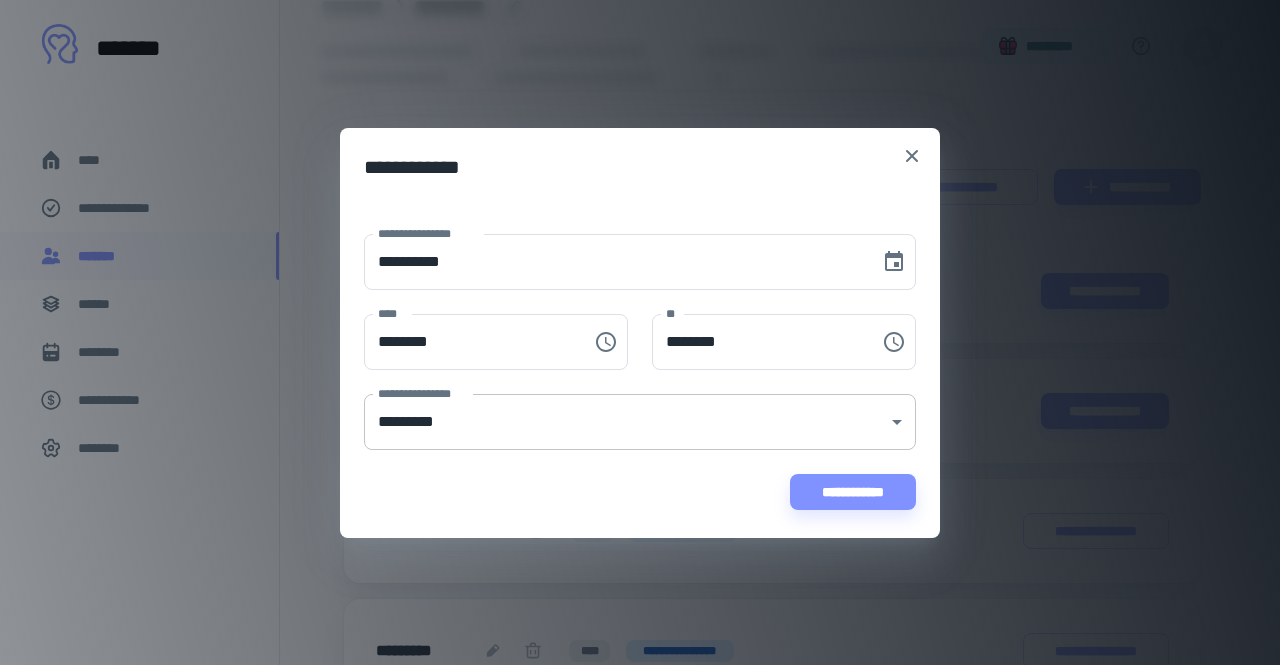 click on "[FIRST] [LAST] [STREET] [CITY], [STATE] [ZIP] [COUNTRY] [PHONE] [EMAIL] [SSN] [DLN] [CCNUM] [DOB] [AGE]" at bounding box center (640, 205) 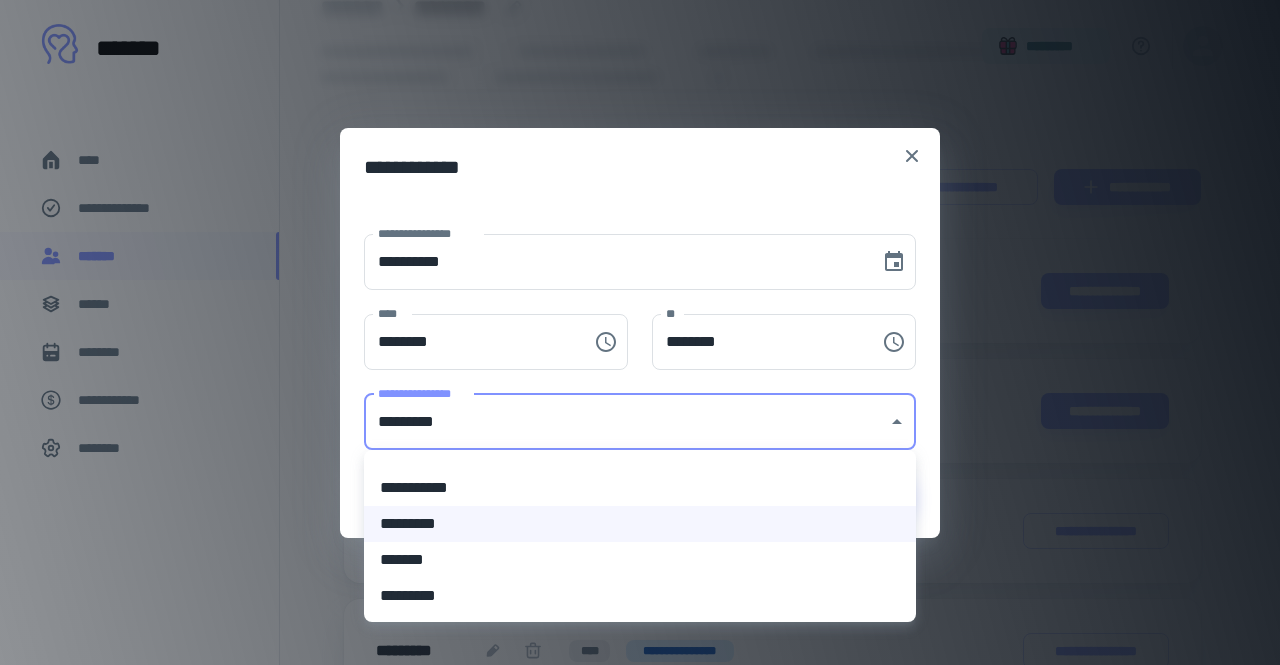 click on "**********" at bounding box center [640, 488] 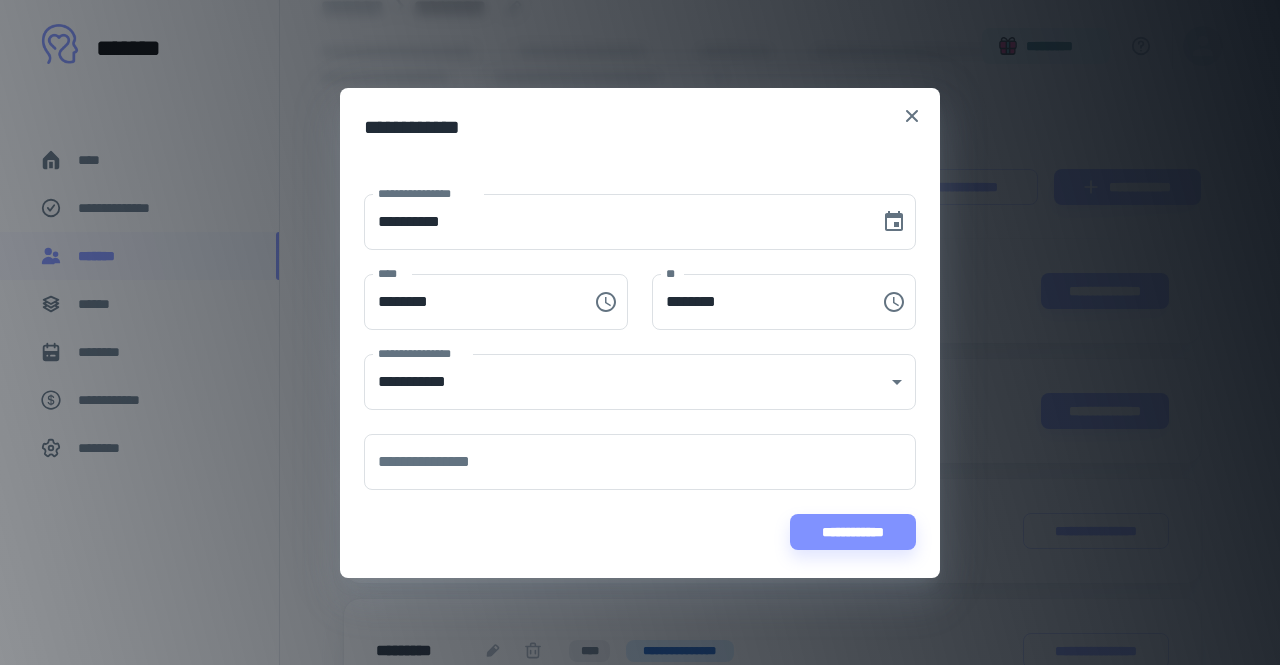 click on "**********" at bounding box center [640, 123] 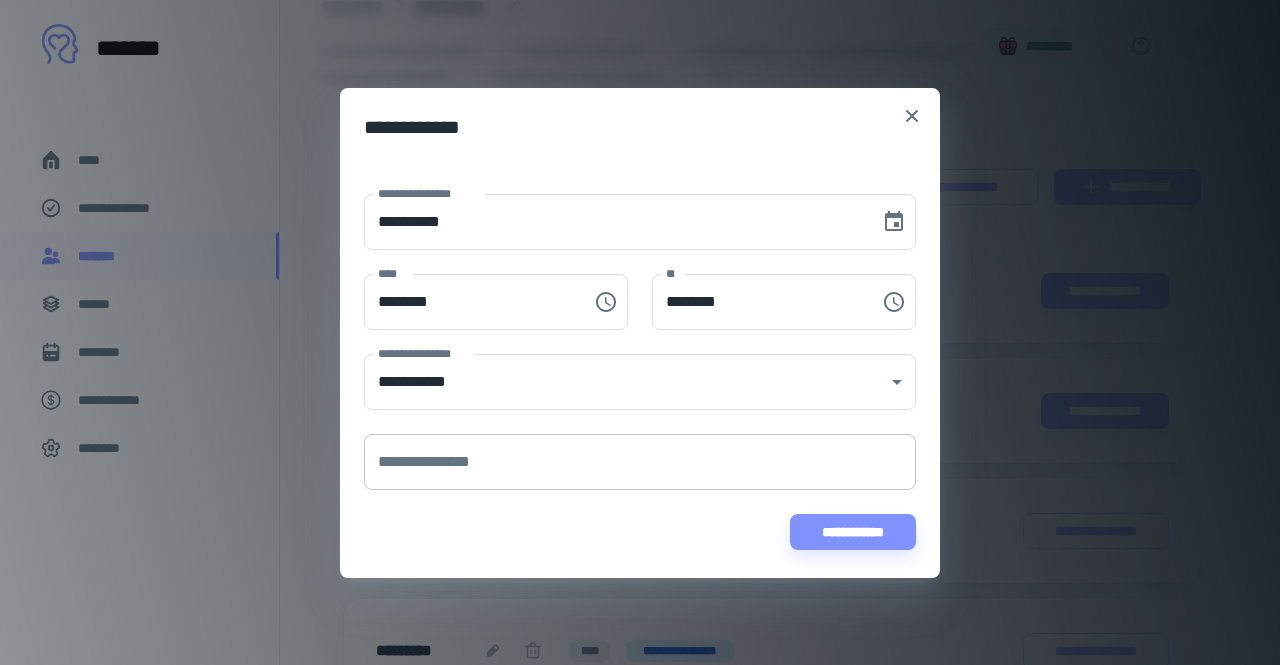 click on "**********" at bounding box center [640, 462] 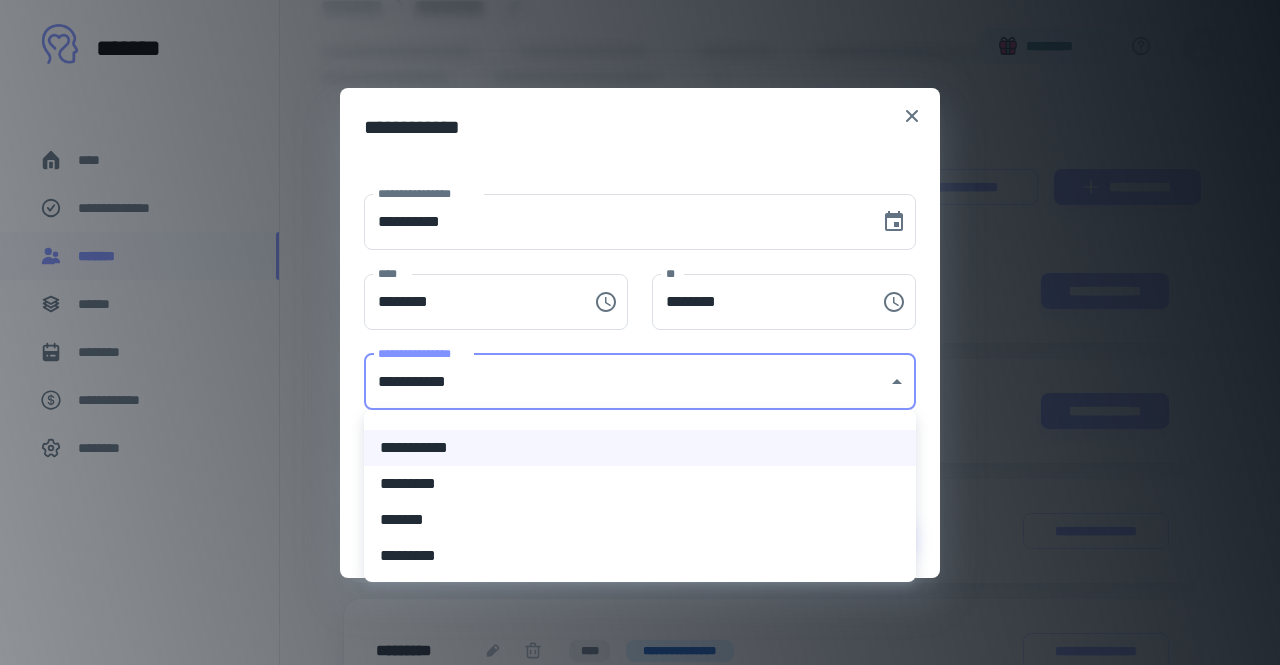 click on "[FIRST] [LAST] [STREET] [CITY], [STATE] [ZIP] [COUNTRY] [PHONE] [EMAIL] [SSN] [DLN] [CCNUM] [DOB] [AGE]" at bounding box center (640, 205) 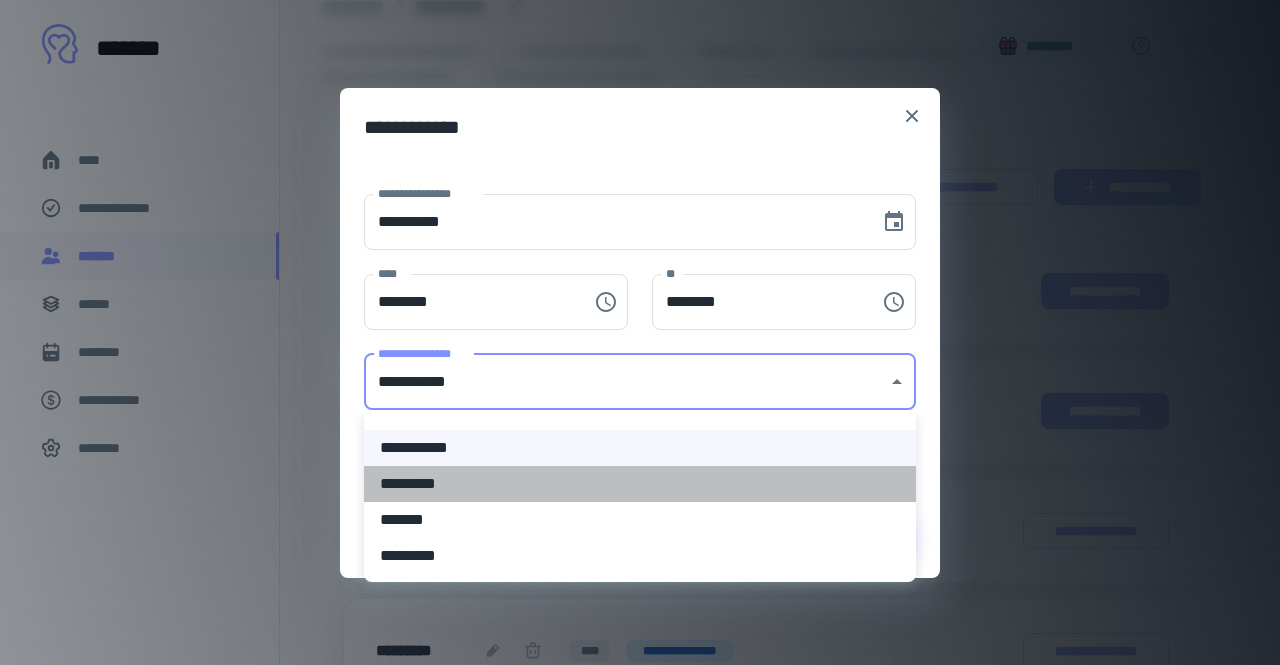 click on "*********" at bounding box center (640, 484) 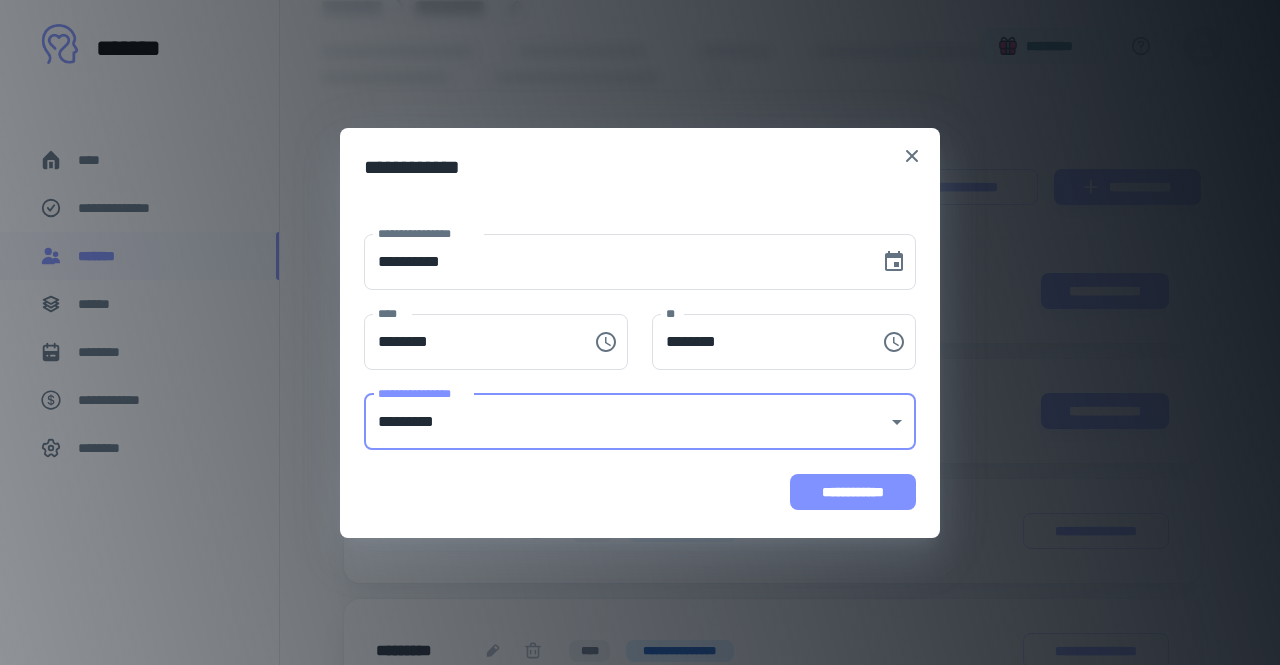 click on "**********" at bounding box center (853, 492) 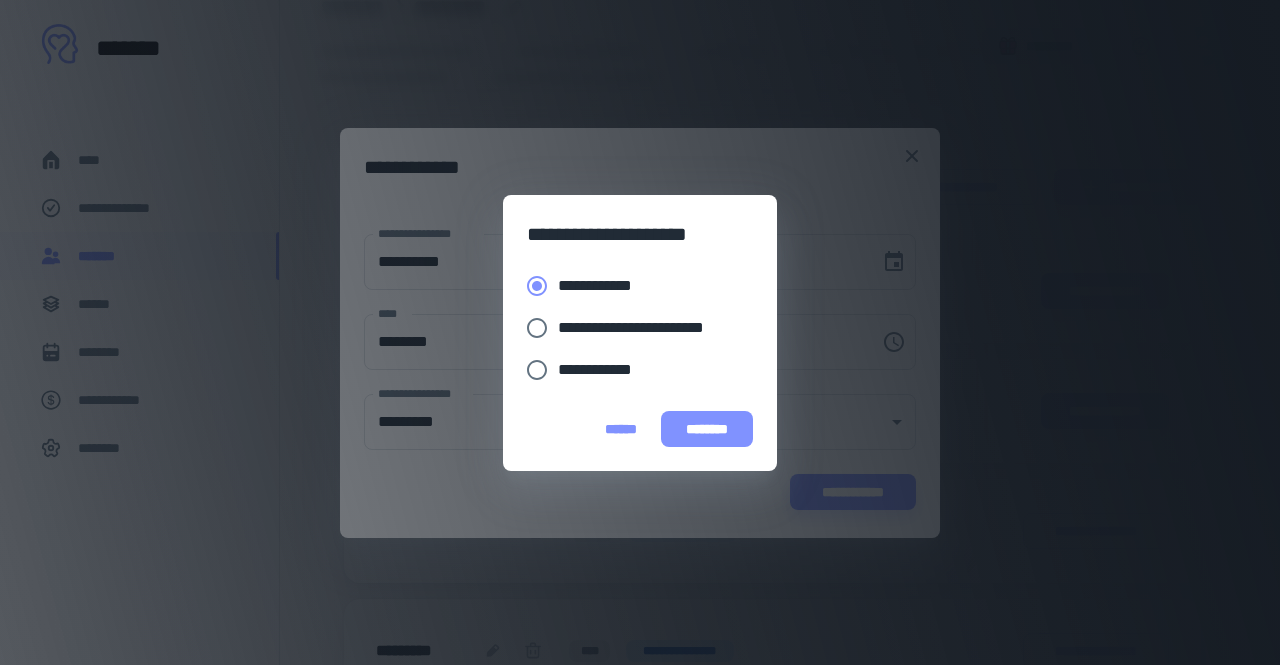 click on "********" at bounding box center (707, 429) 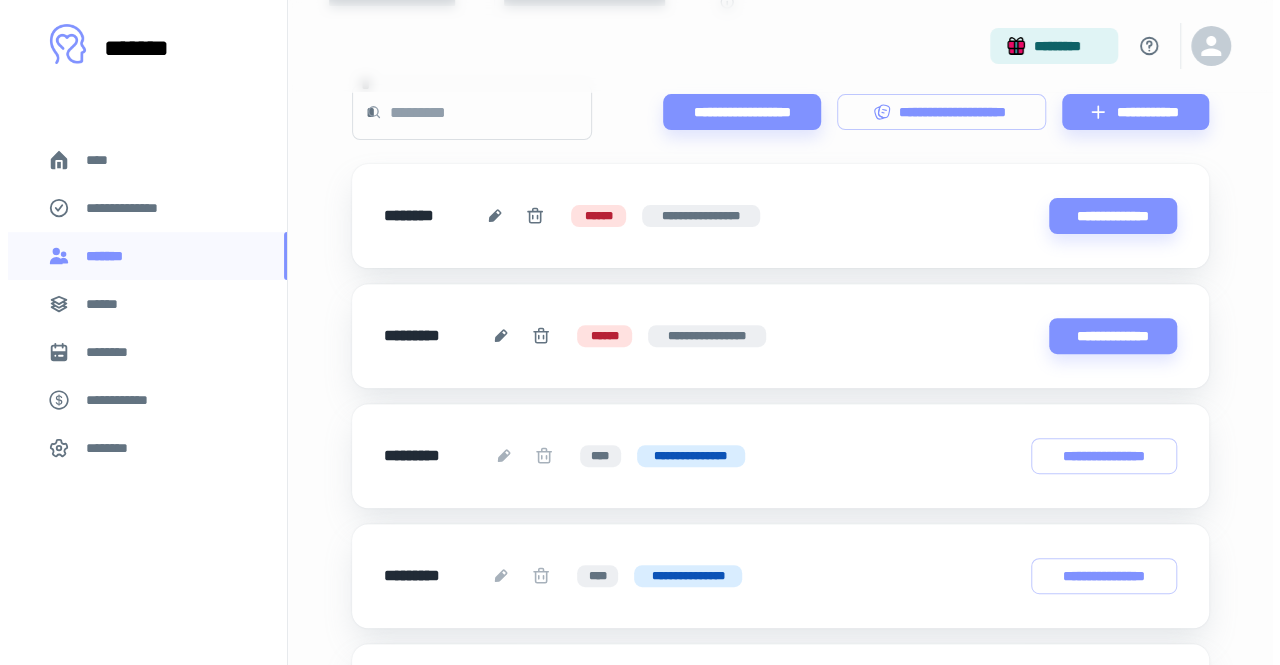scroll, scrollTop: 203, scrollLeft: 0, axis: vertical 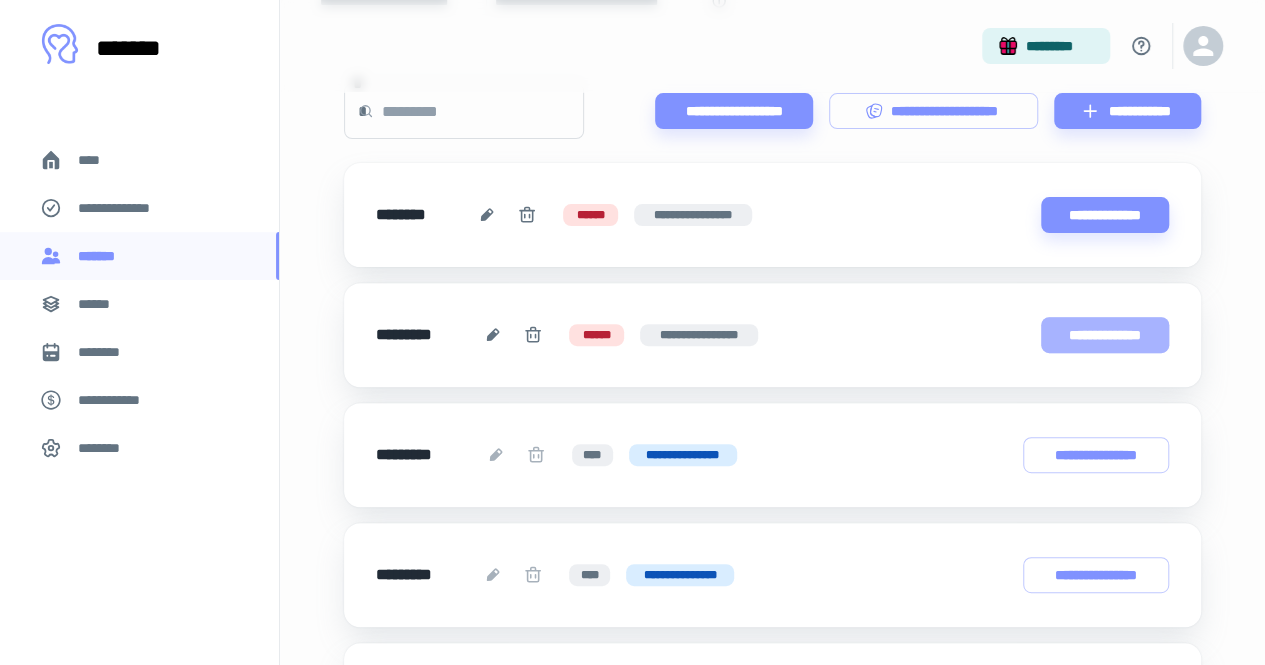 click on "**********" at bounding box center (1105, 335) 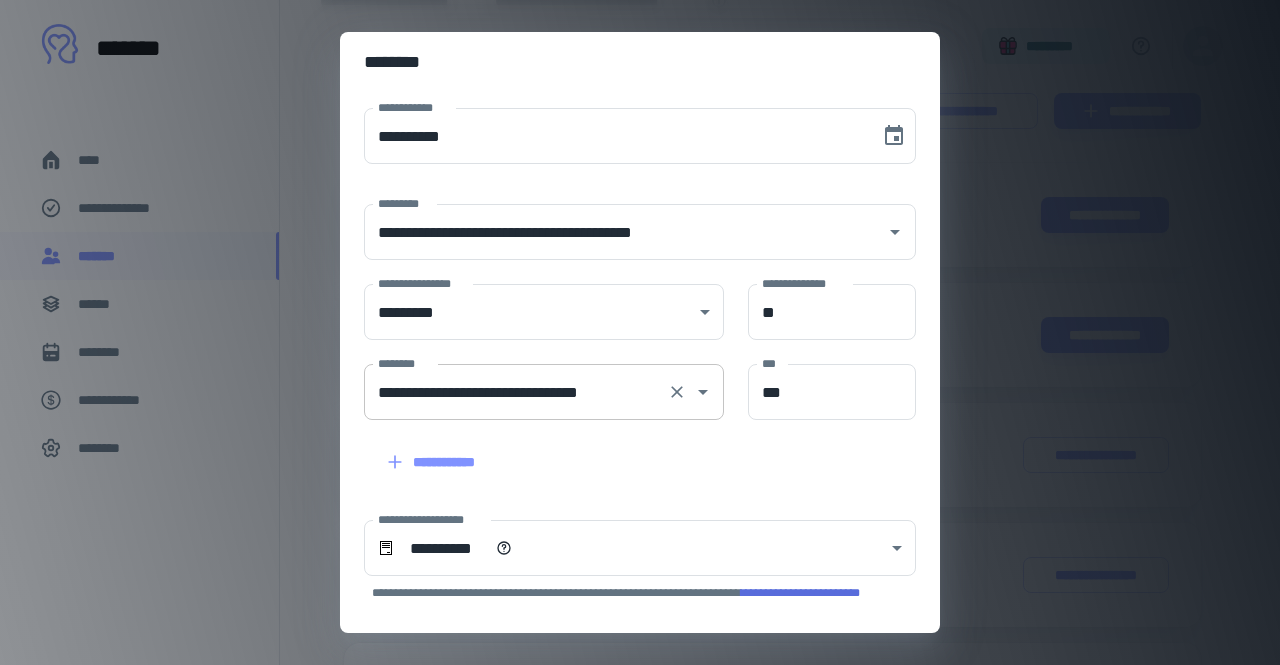 click at bounding box center [689, 392] 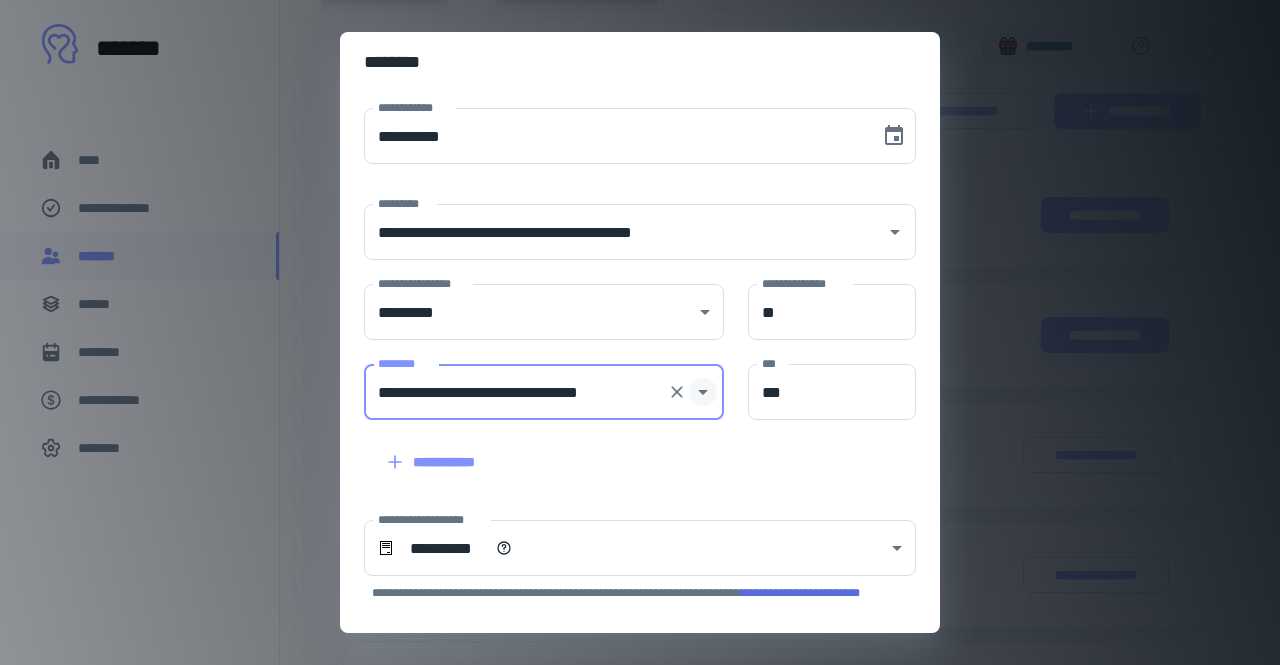 click 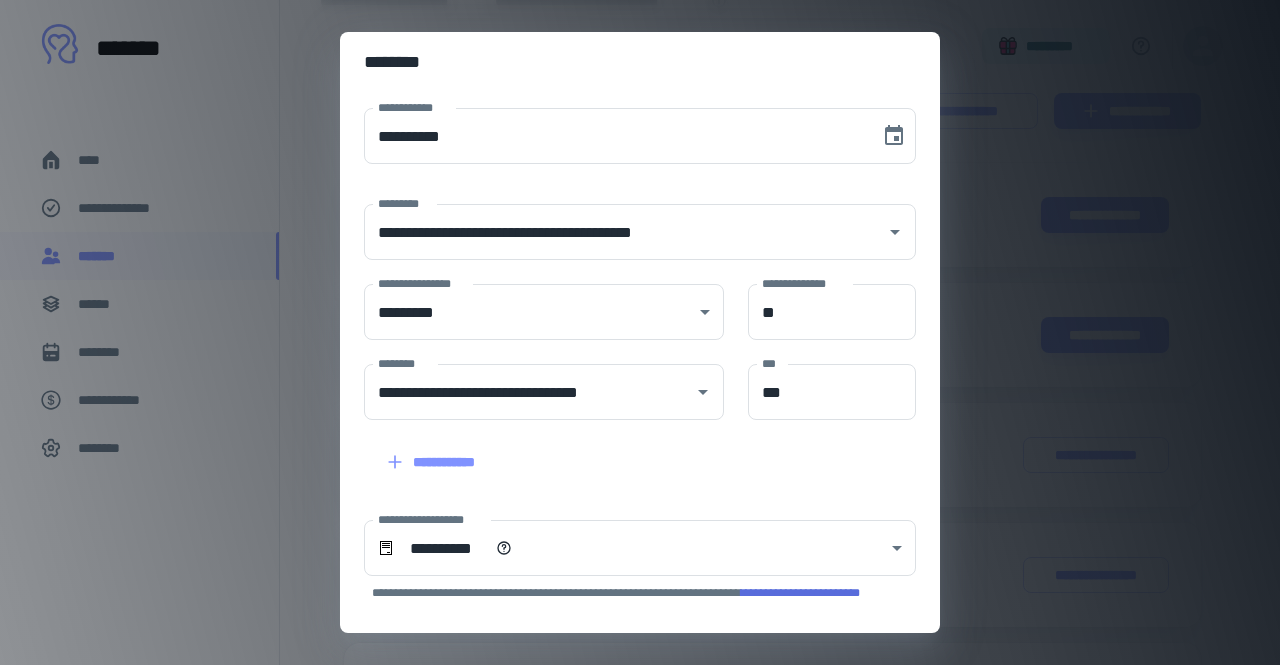 click on "[FIRST] [LAST] [STREET] [CITY], [STATE] [ZIP] [COUNTRY] [PHONE] [EMAIL] [SSN] [DLN] [CCNUM] [DOB] [AGE]" at bounding box center [640, 456] 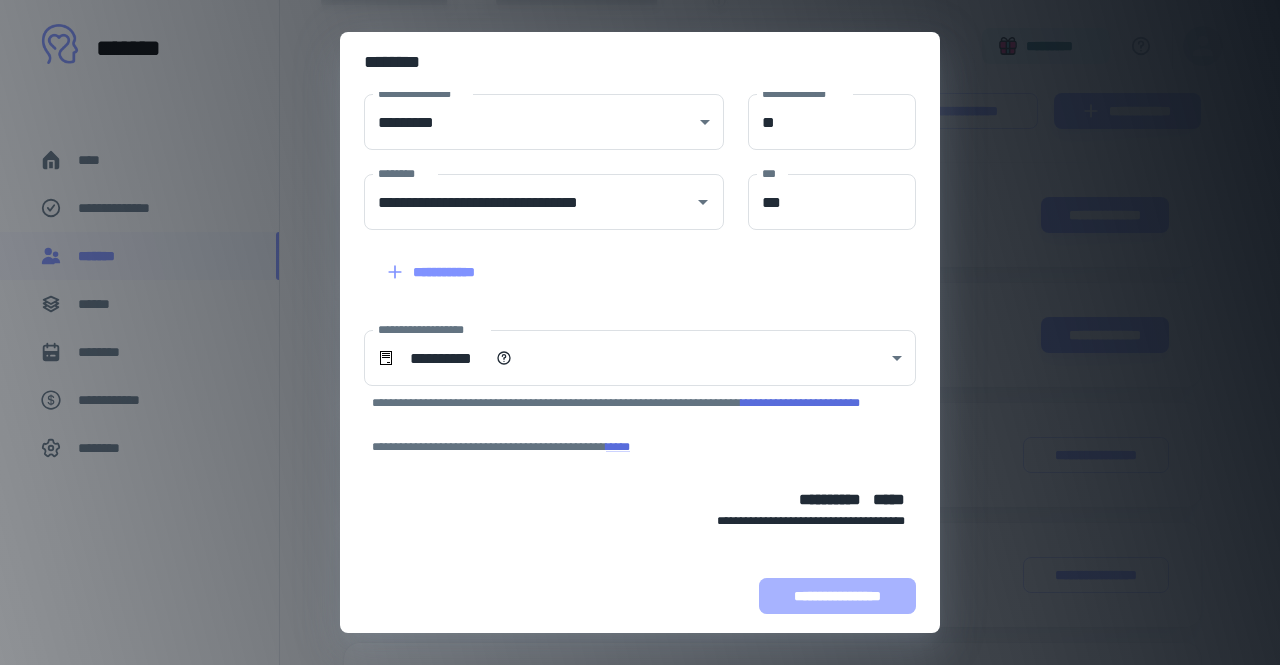 click on "**********" at bounding box center (837, 596) 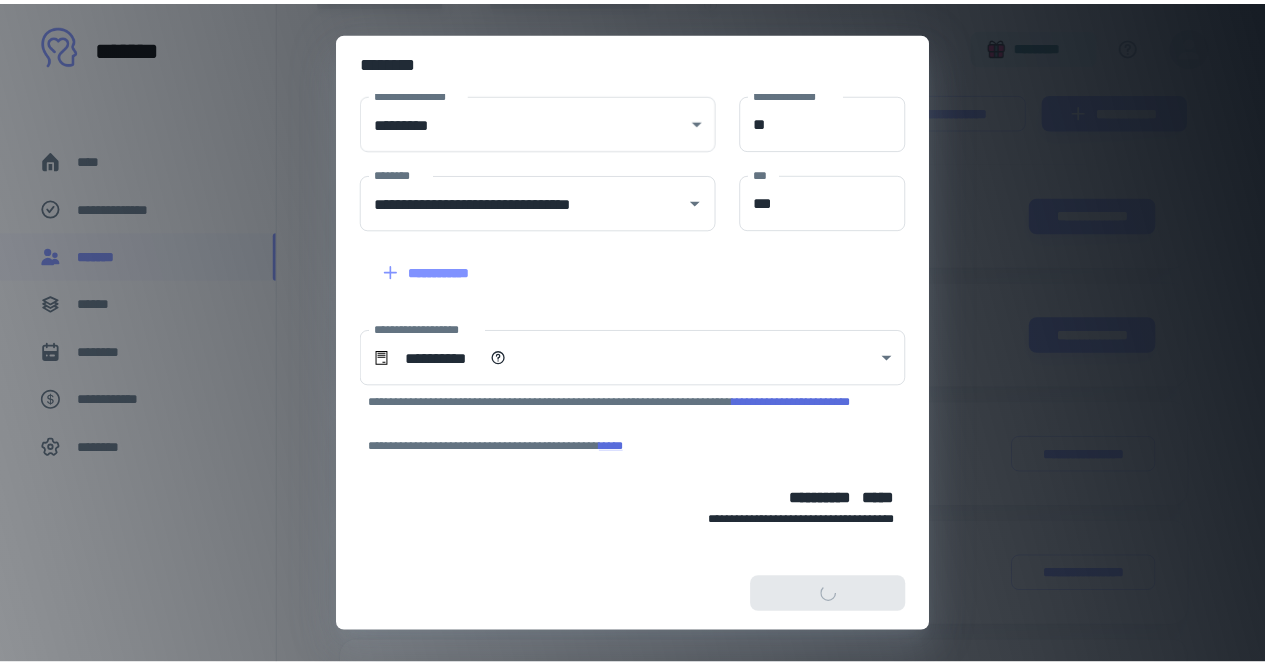 scroll, scrollTop: 316, scrollLeft: 0, axis: vertical 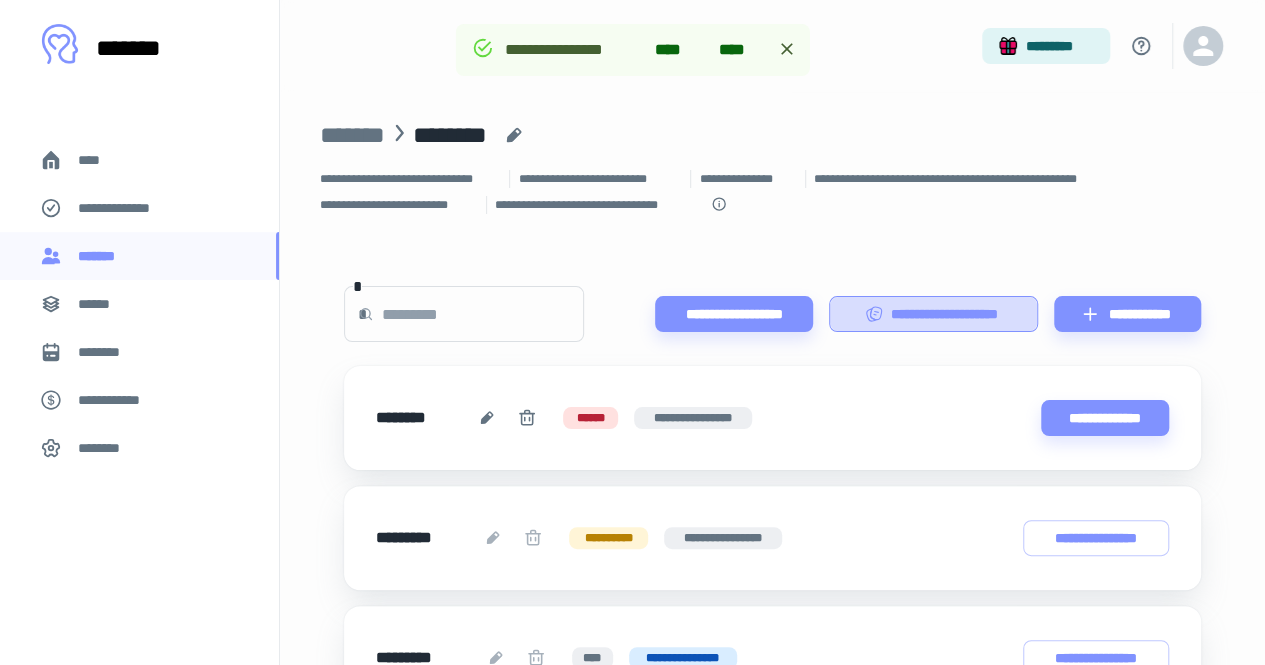 click on "**********" at bounding box center [933, 314] 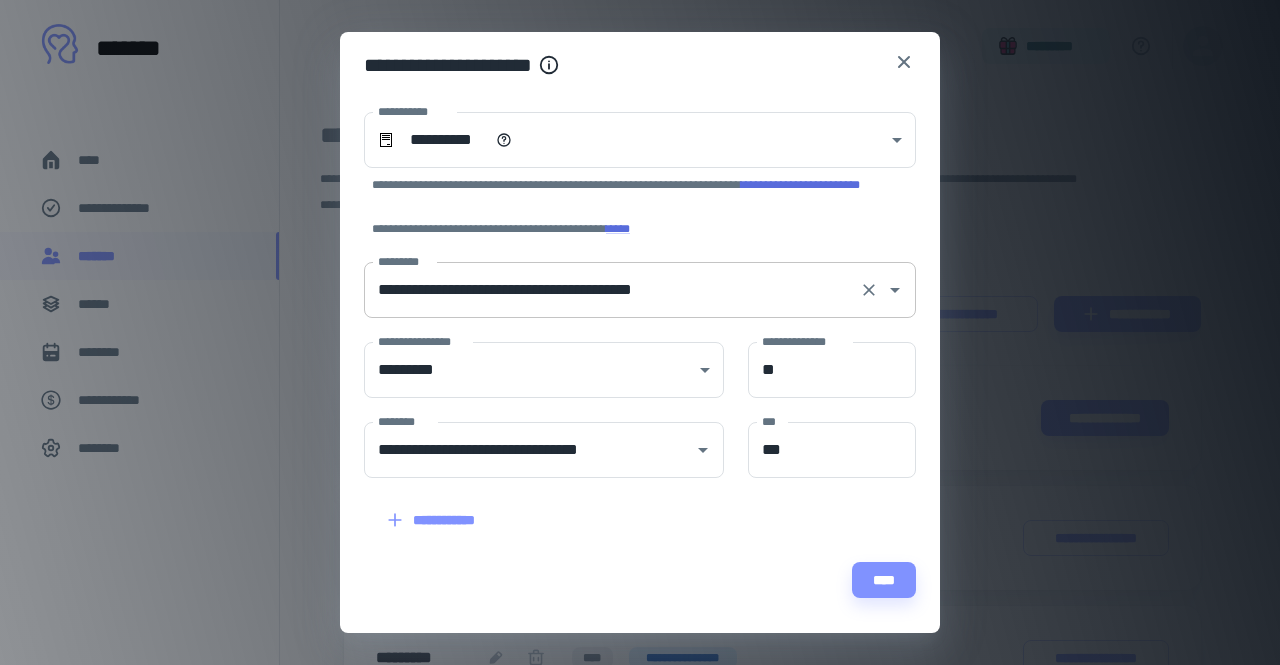 scroll, scrollTop: 0, scrollLeft: 0, axis: both 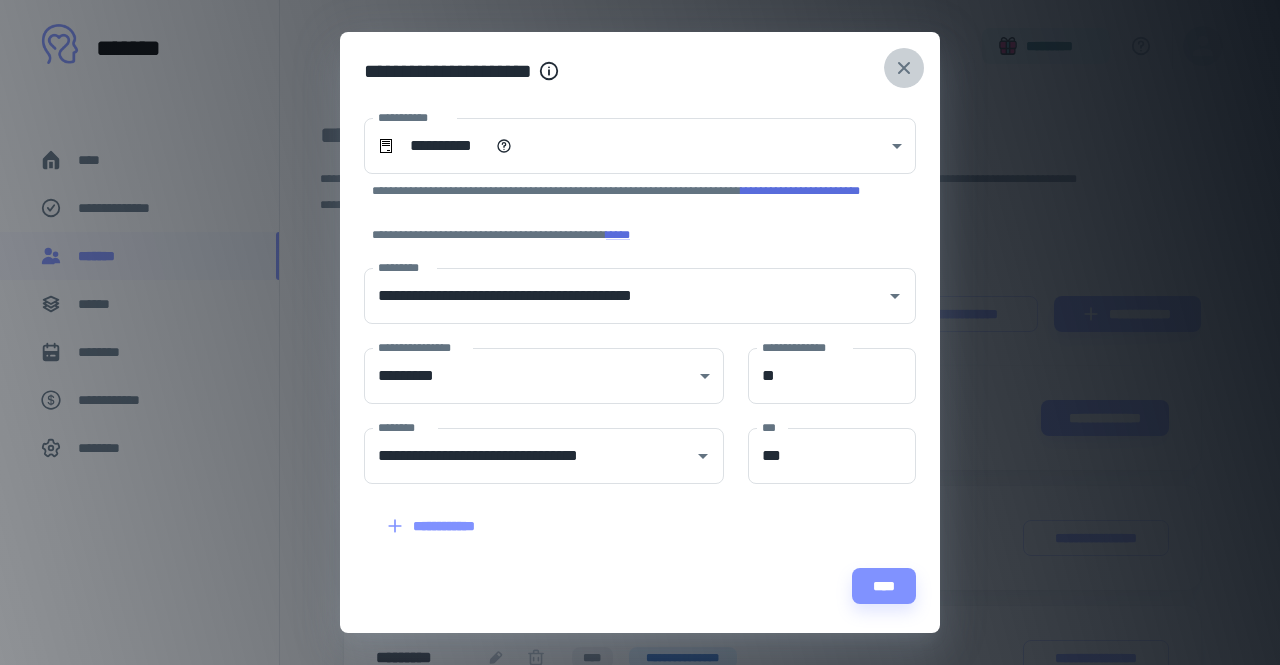 click 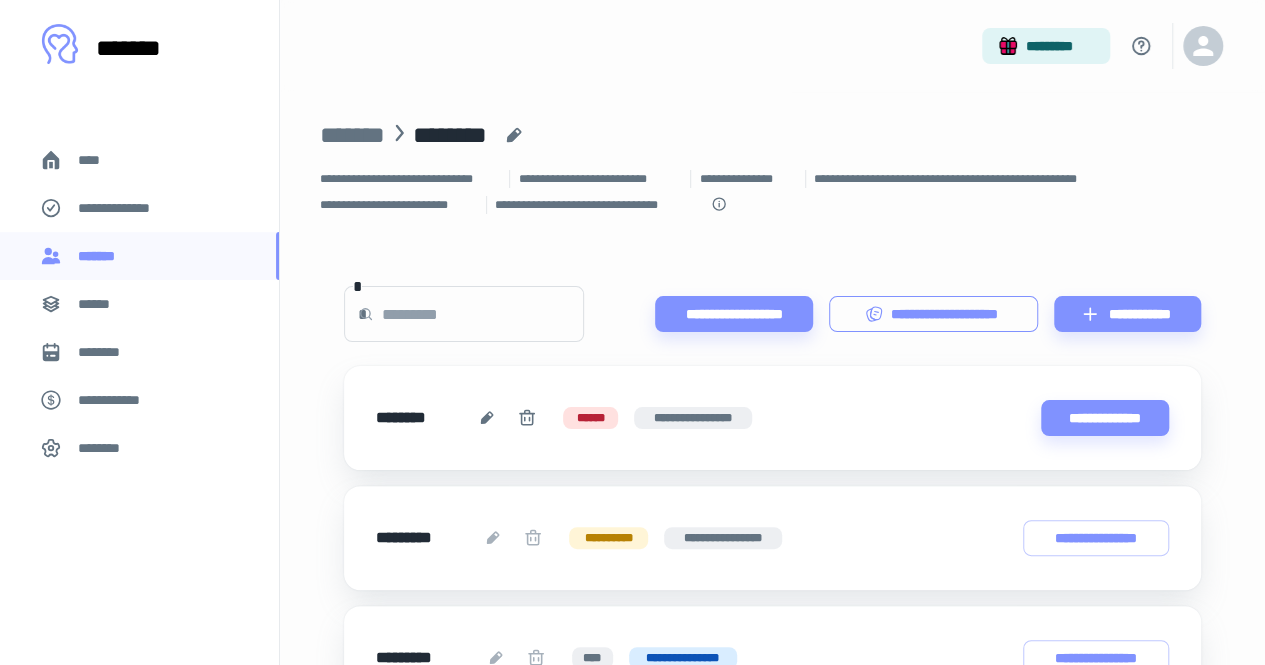 click on "**********" at bounding box center (933, 314) 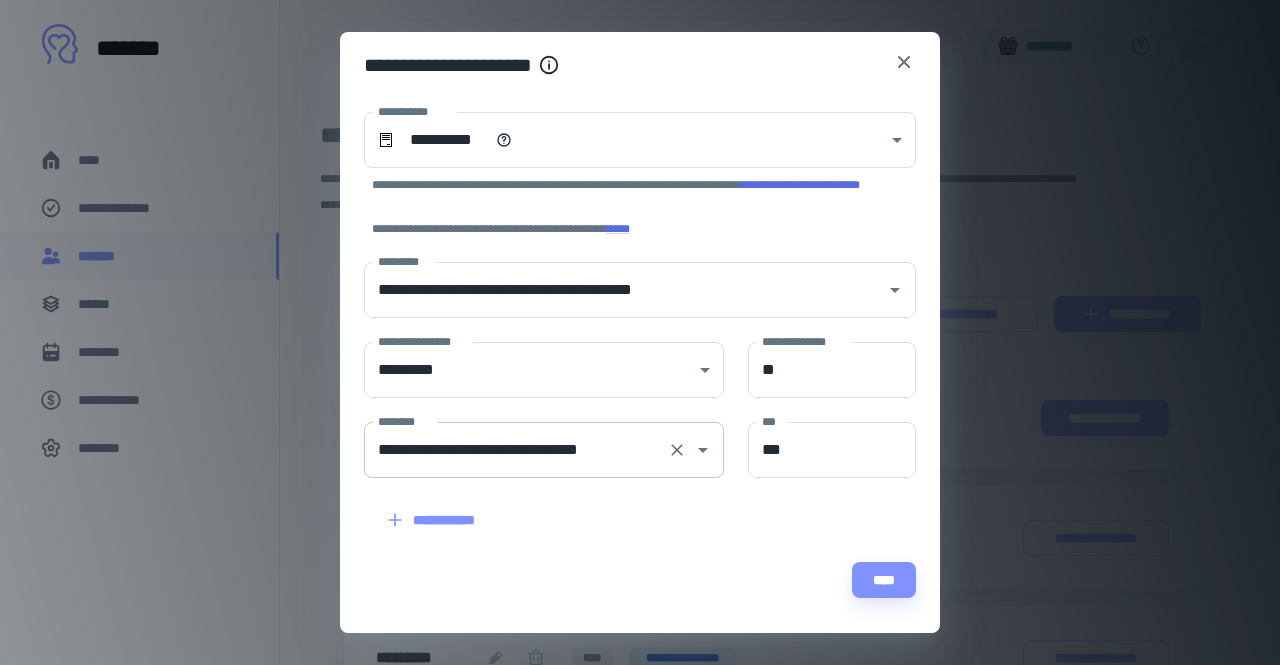 scroll, scrollTop: 0, scrollLeft: 0, axis: both 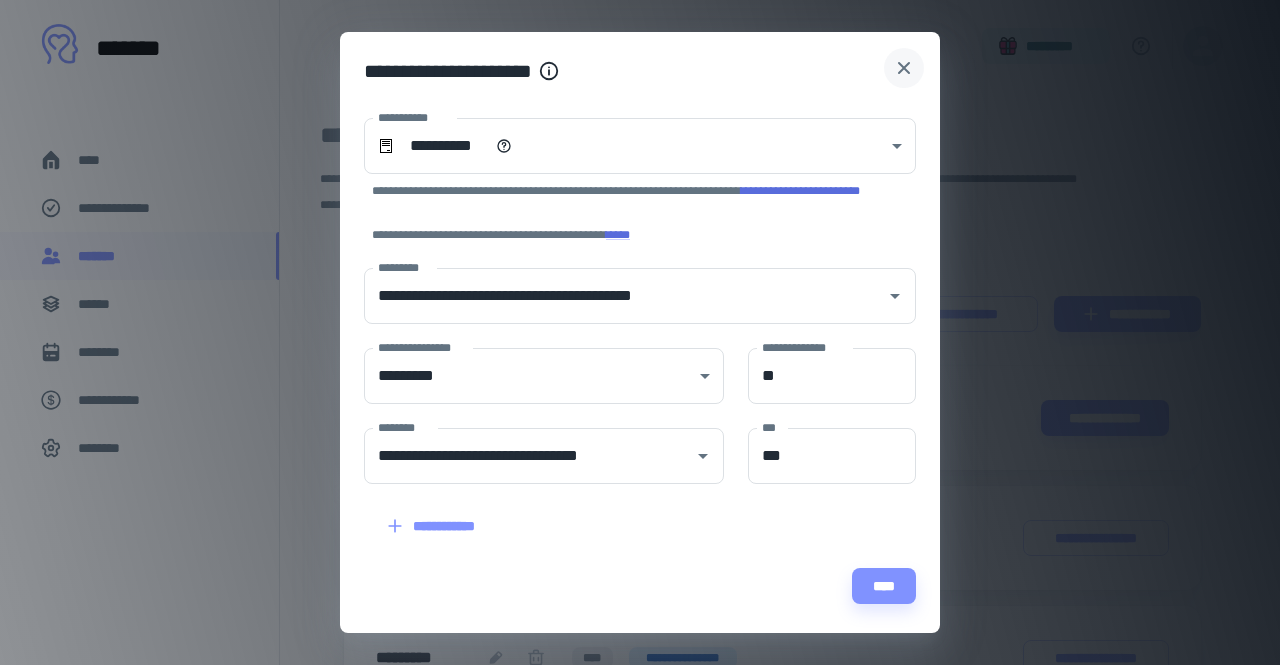 click 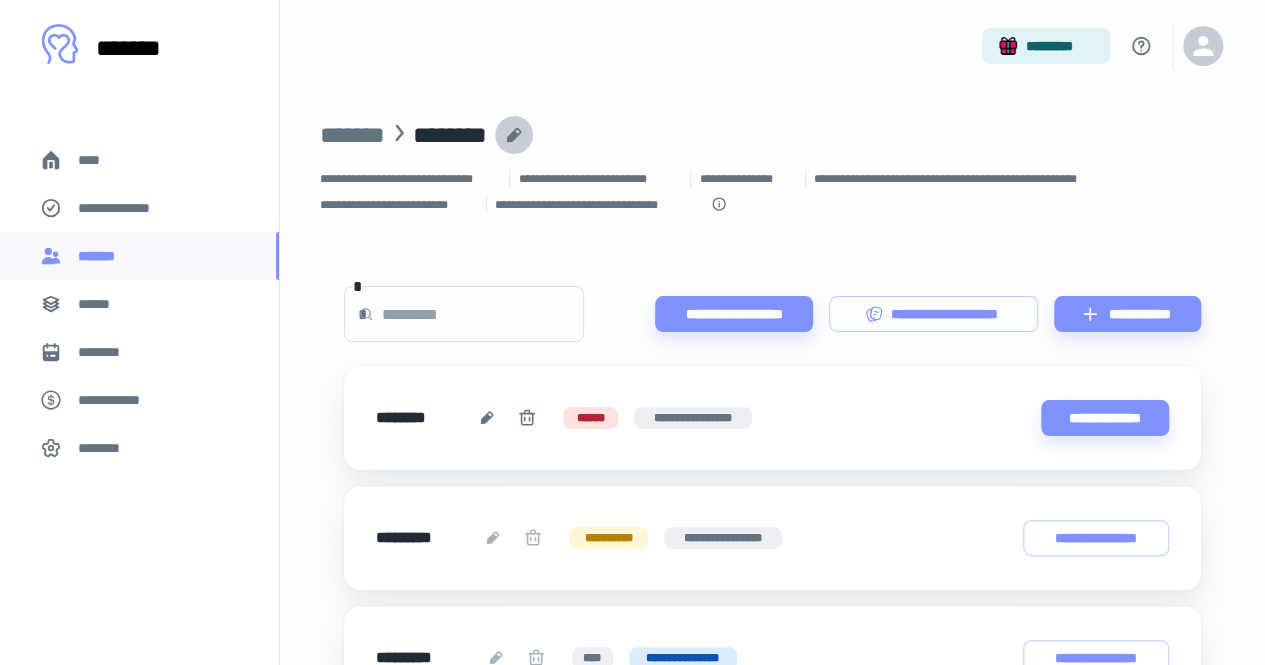 click 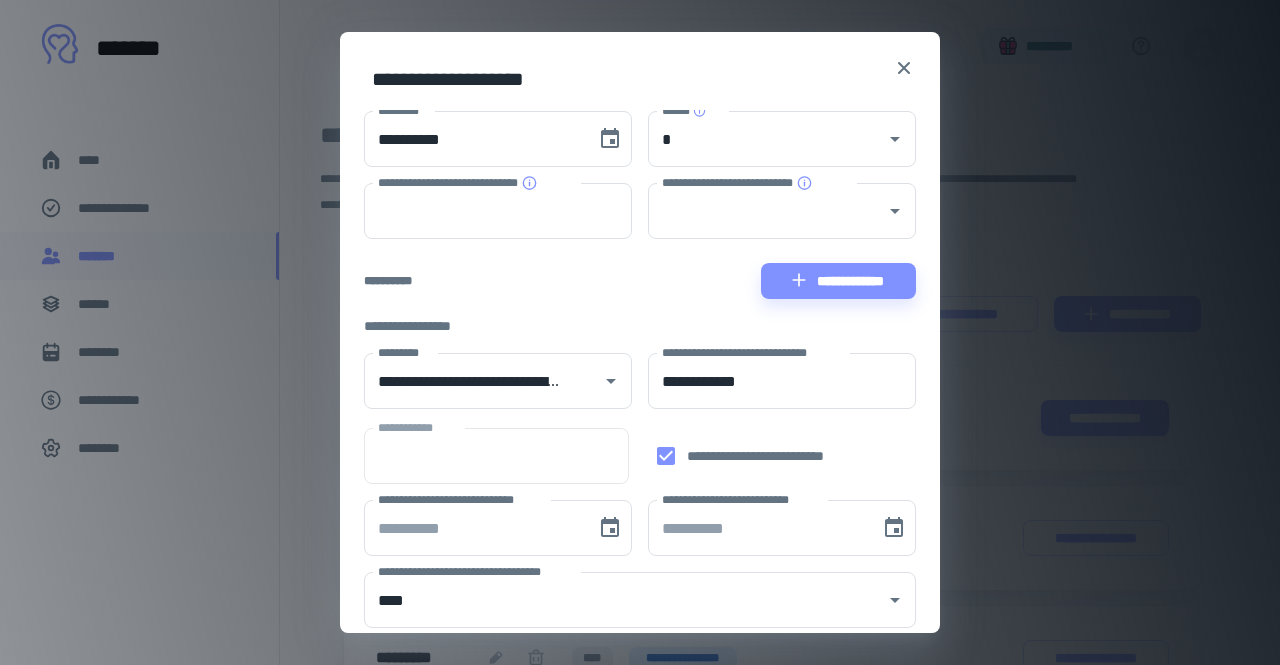 scroll, scrollTop: 0, scrollLeft: 0, axis: both 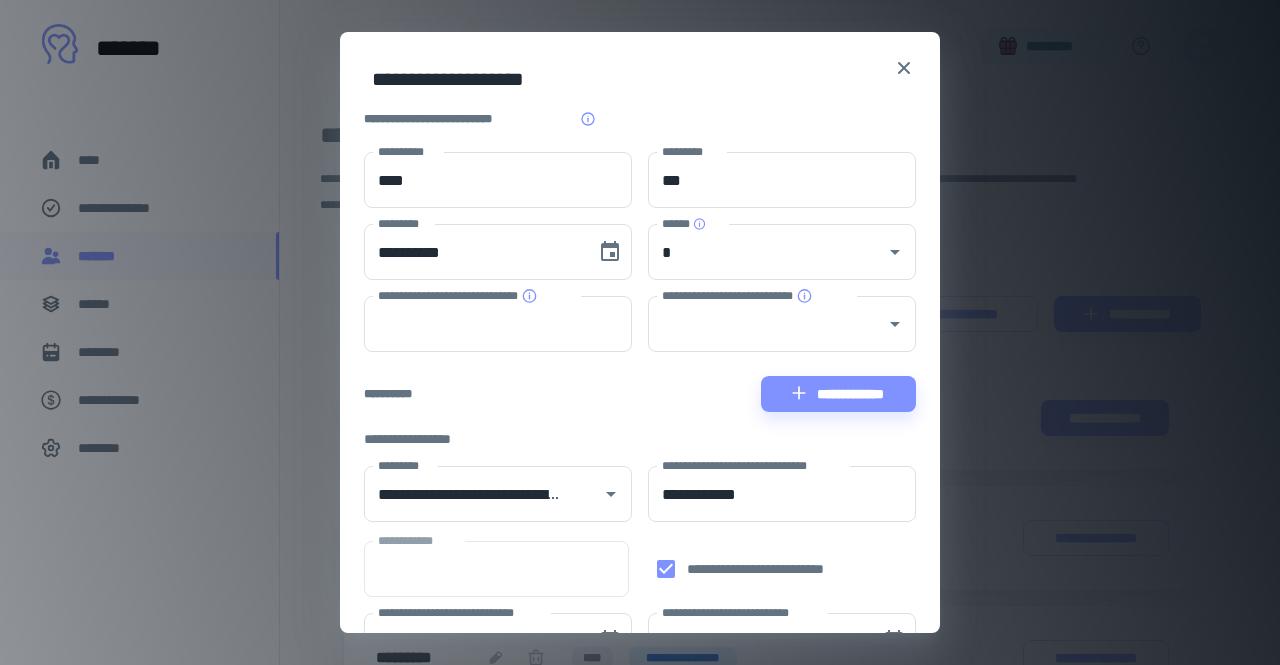 click 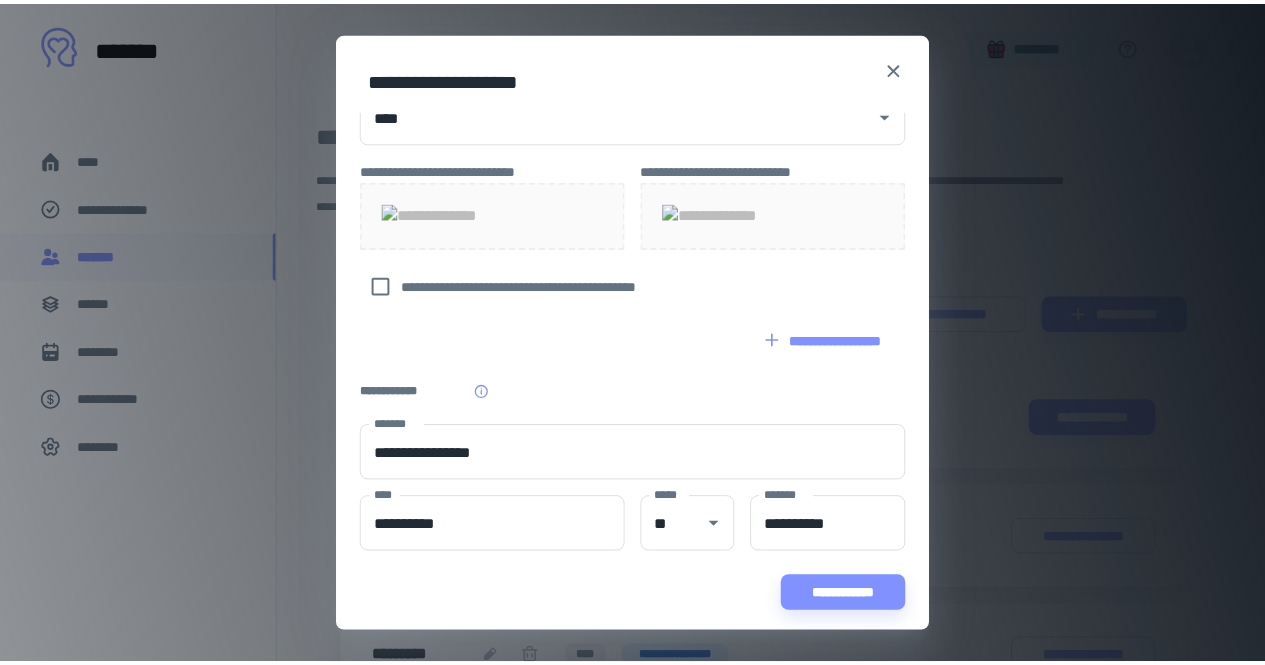 scroll, scrollTop: 0, scrollLeft: 0, axis: both 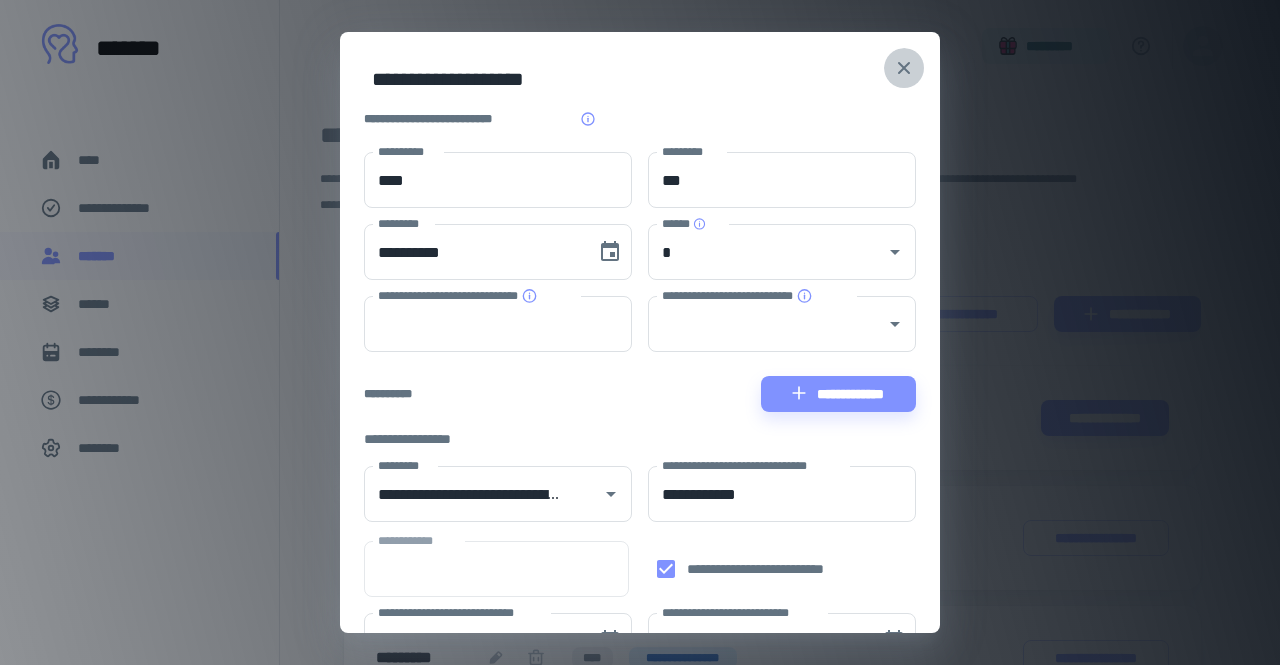 click 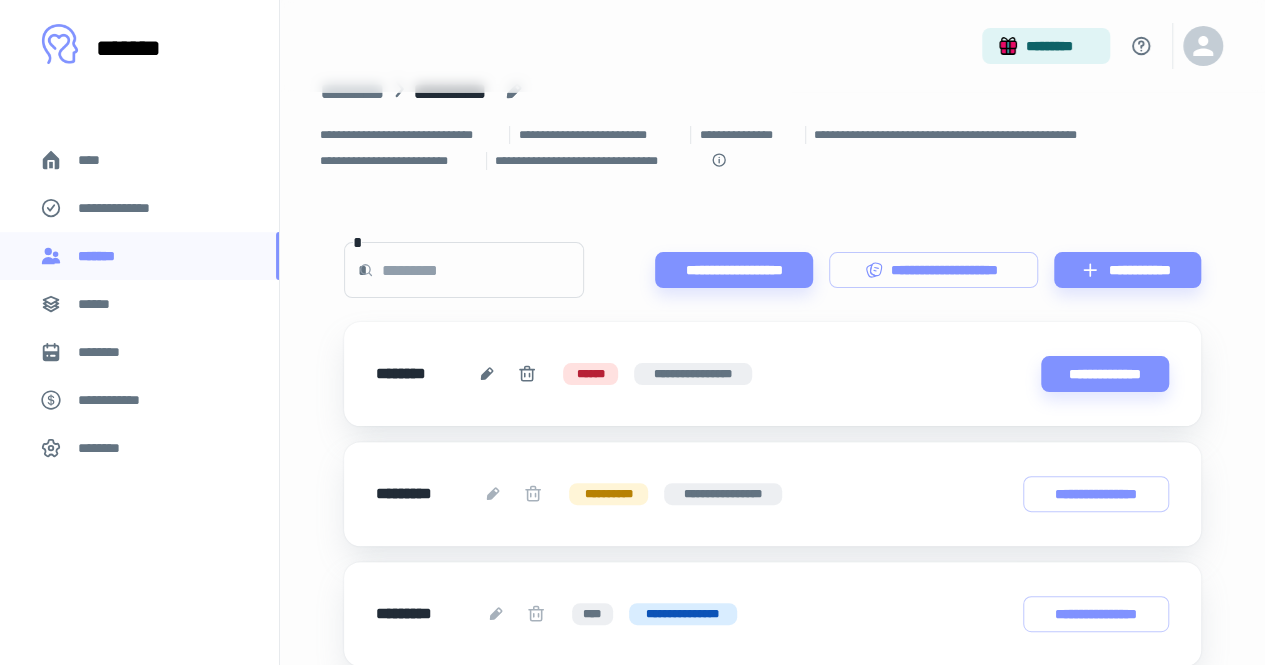 scroll, scrollTop: 0, scrollLeft: 0, axis: both 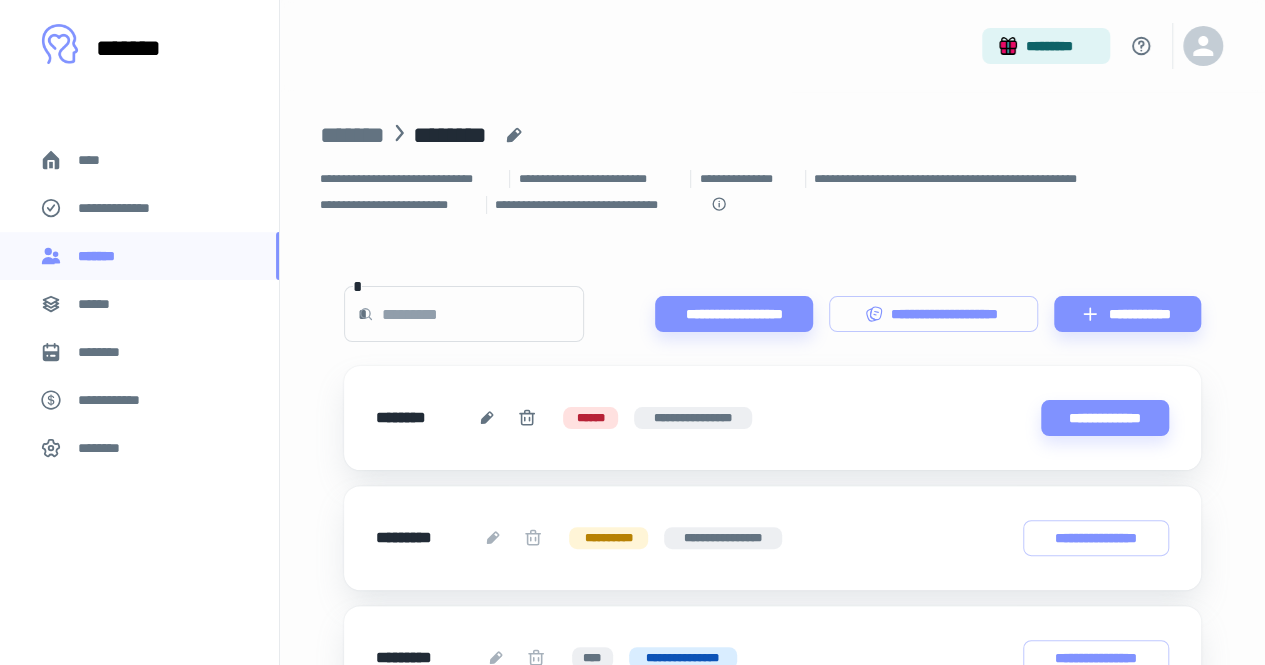 click on "********" at bounding box center (450, 135) 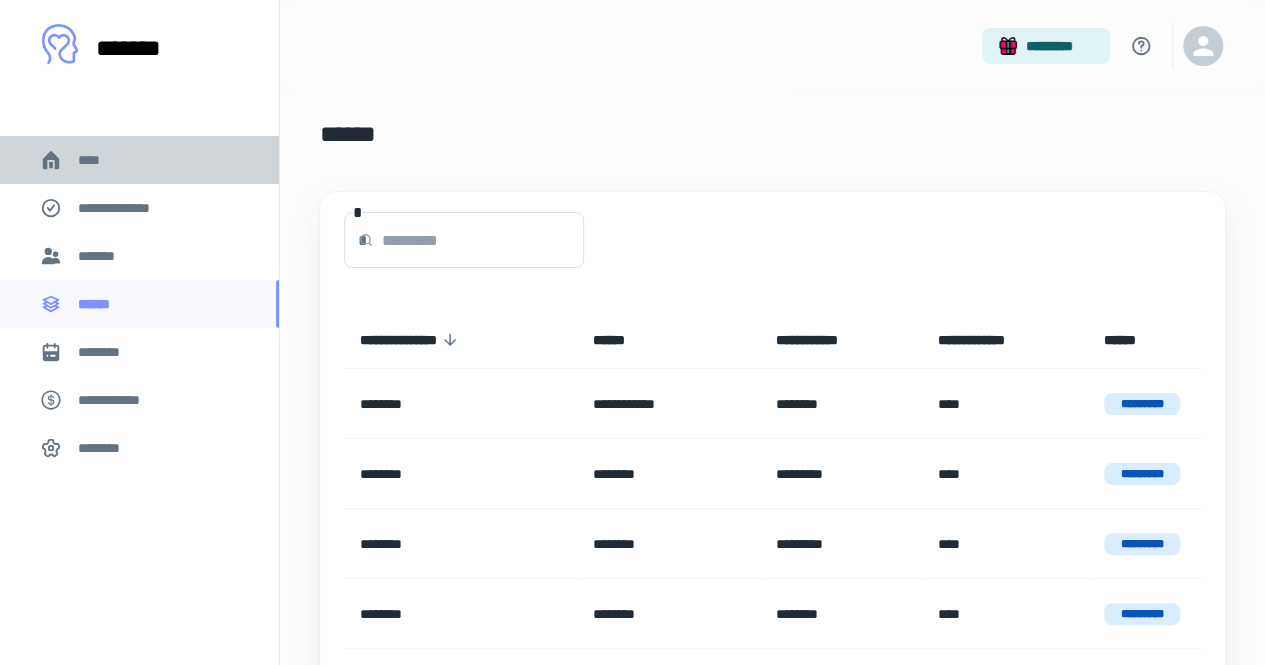 click on "****" at bounding box center (97, 160) 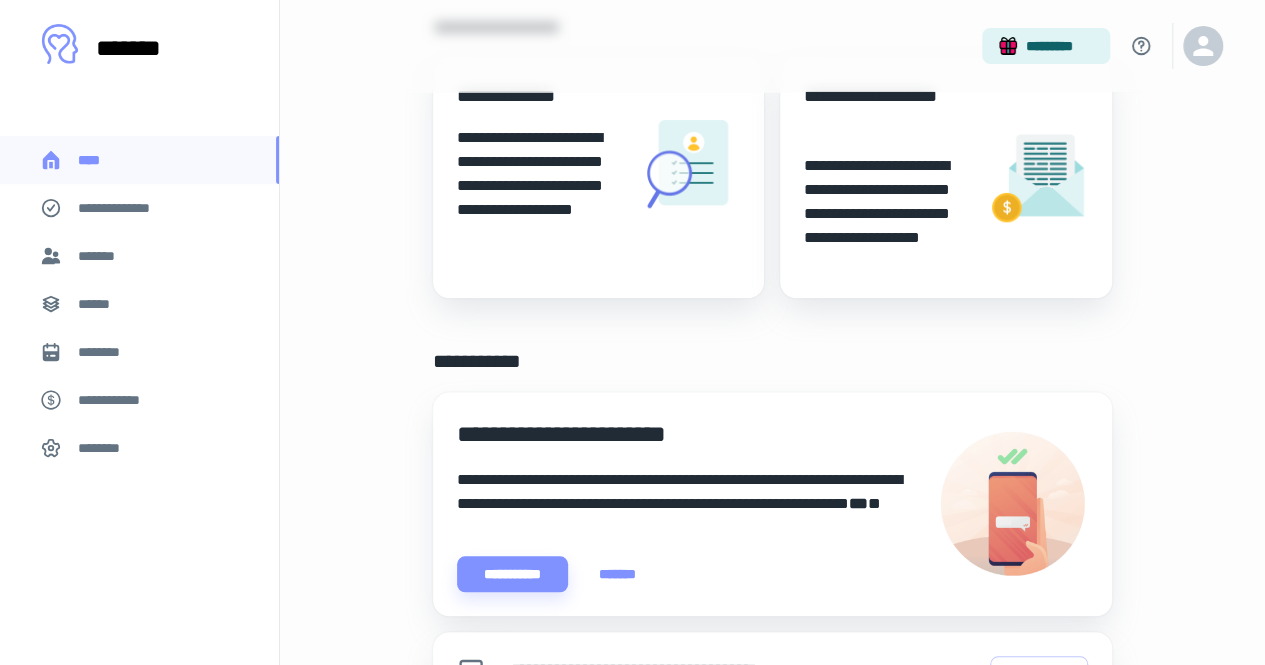 scroll, scrollTop: 516, scrollLeft: 0, axis: vertical 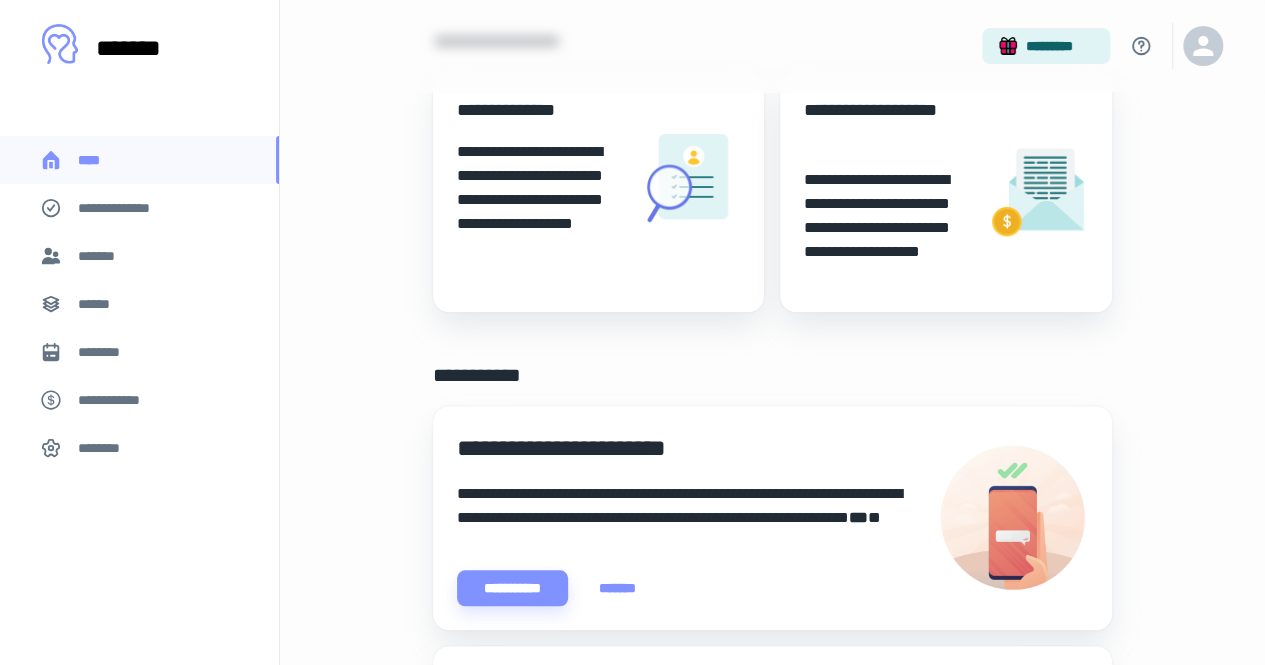 click on "**********" at bounding box center [887, 124] 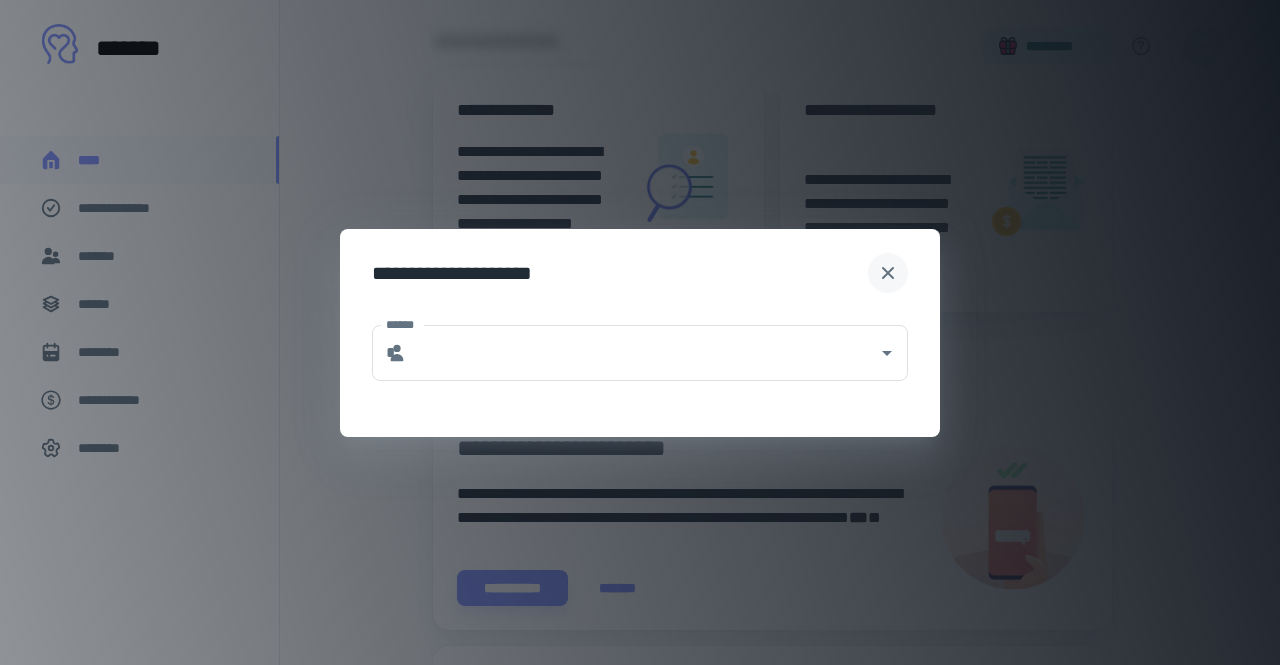 click 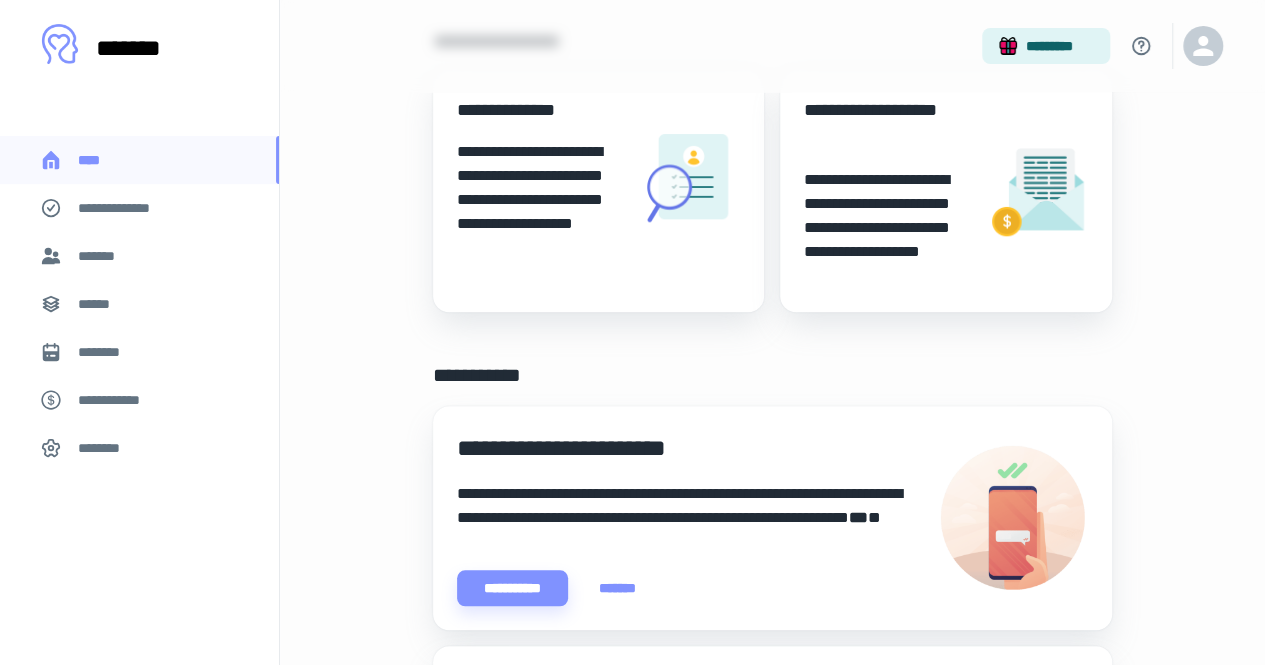 click on "*******" at bounding box center [100, 256] 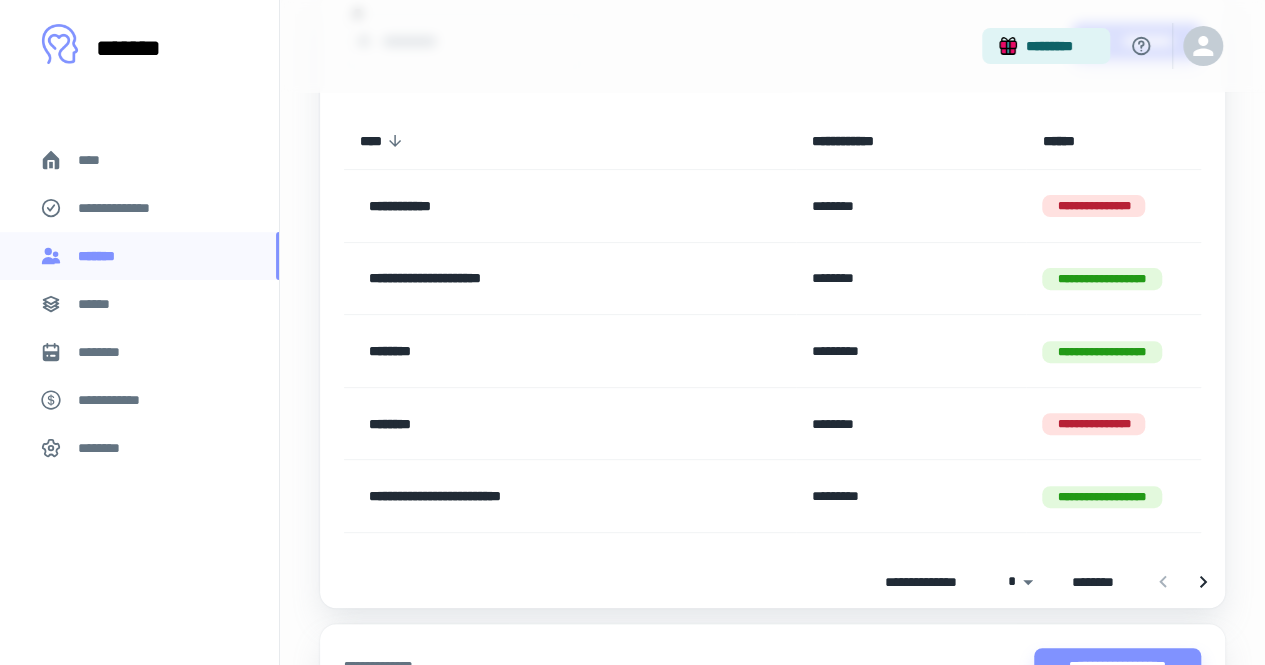 scroll, scrollTop: 189, scrollLeft: 0, axis: vertical 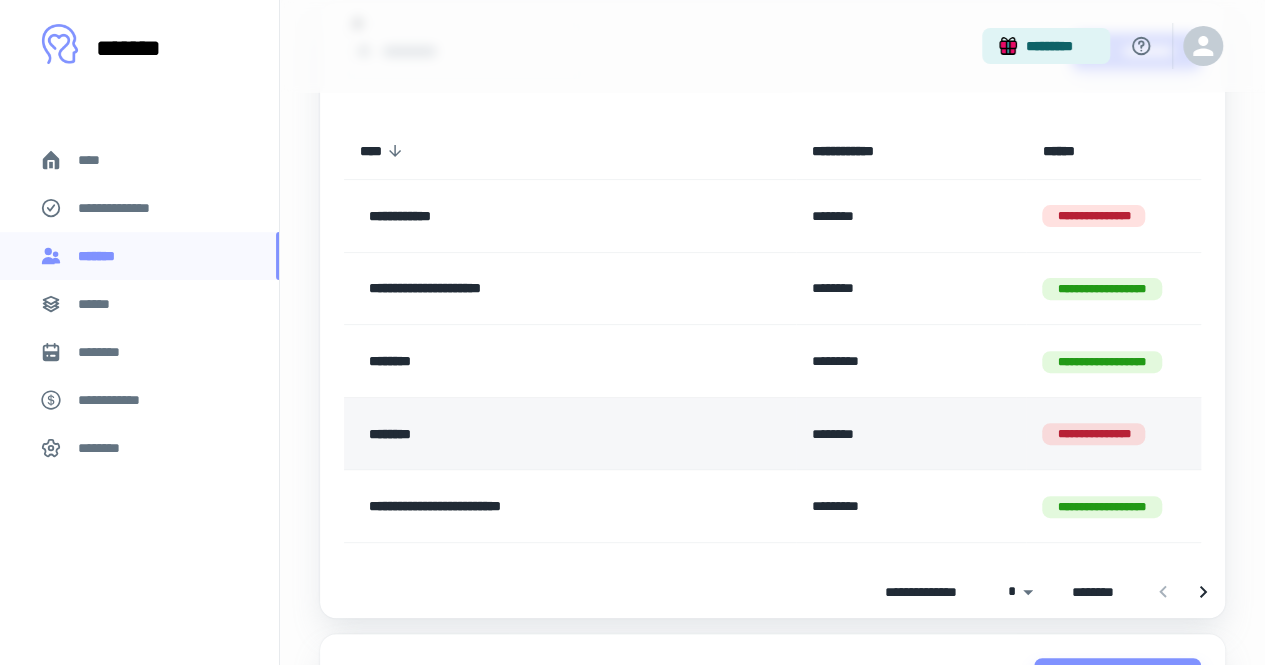 click on "********" at bounding box center [911, 433] 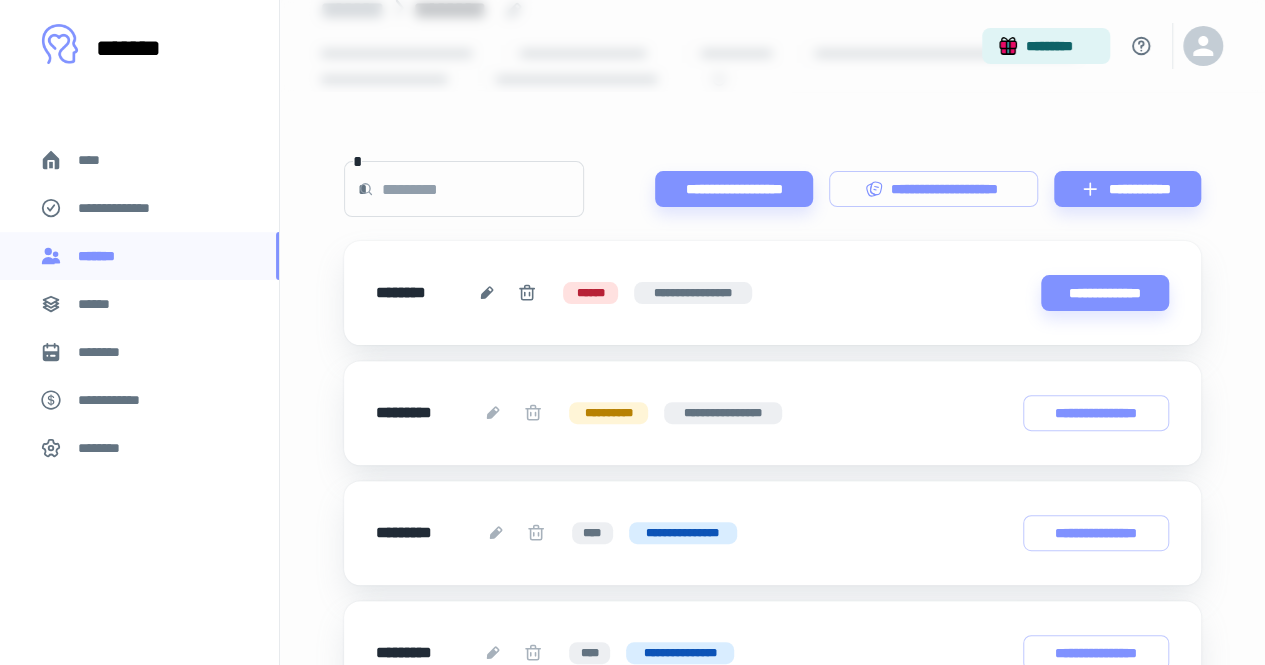 scroll, scrollTop: 0, scrollLeft: 0, axis: both 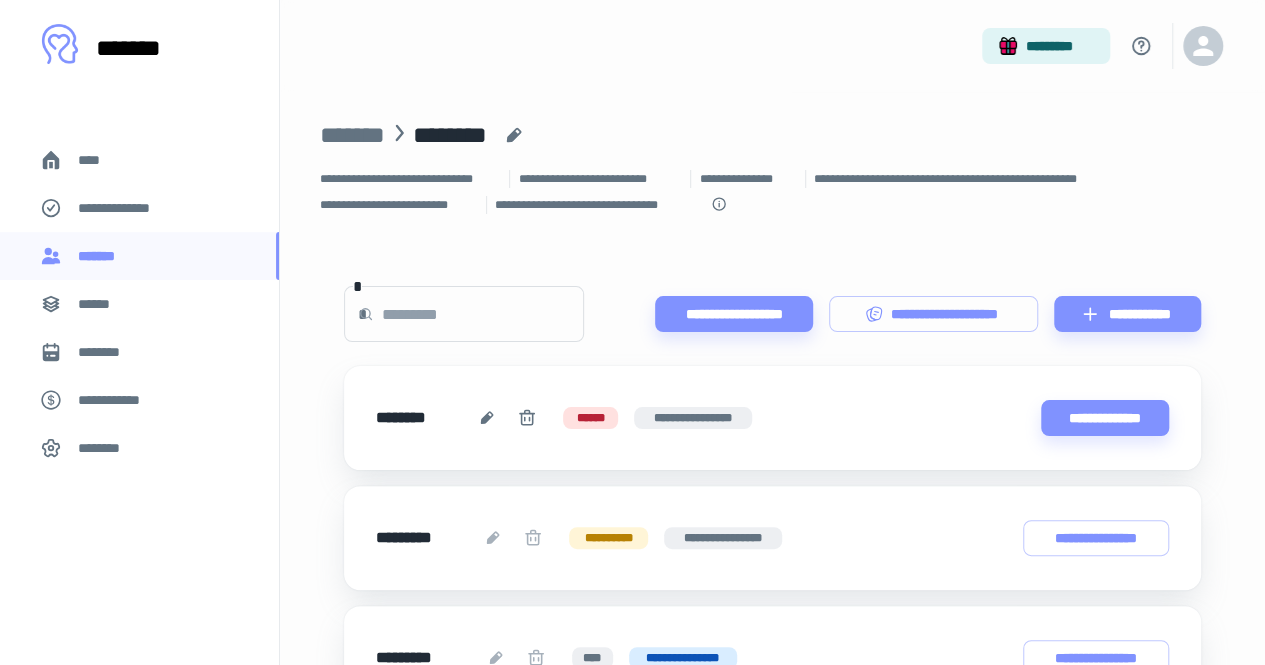 click on "********" at bounding box center [105, 448] 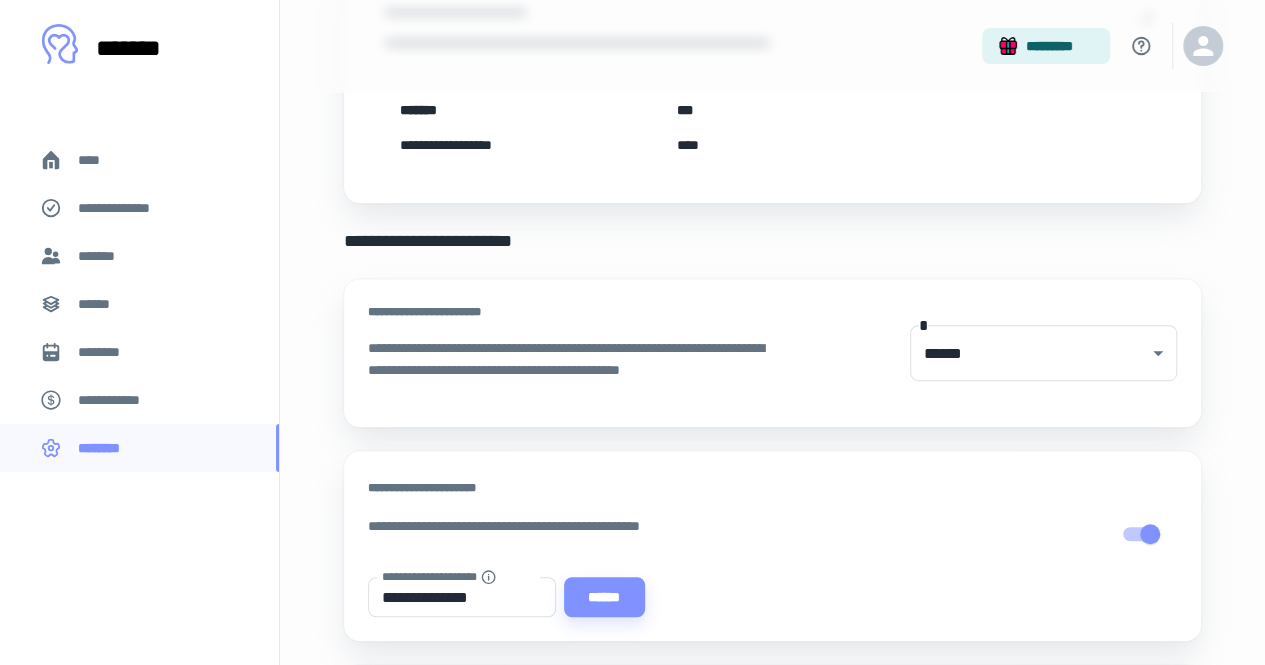 scroll, scrollTop: 0, scrollLeft: 0, axis: both 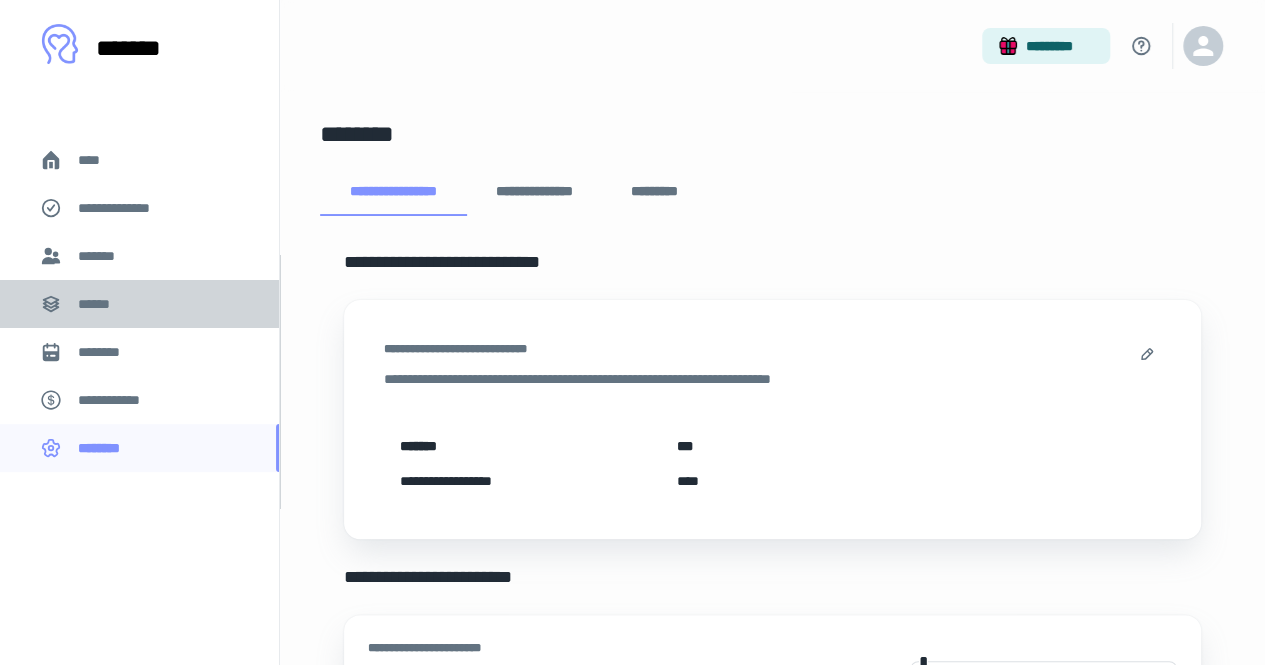 click on "******" at bounding box center (100, 304) 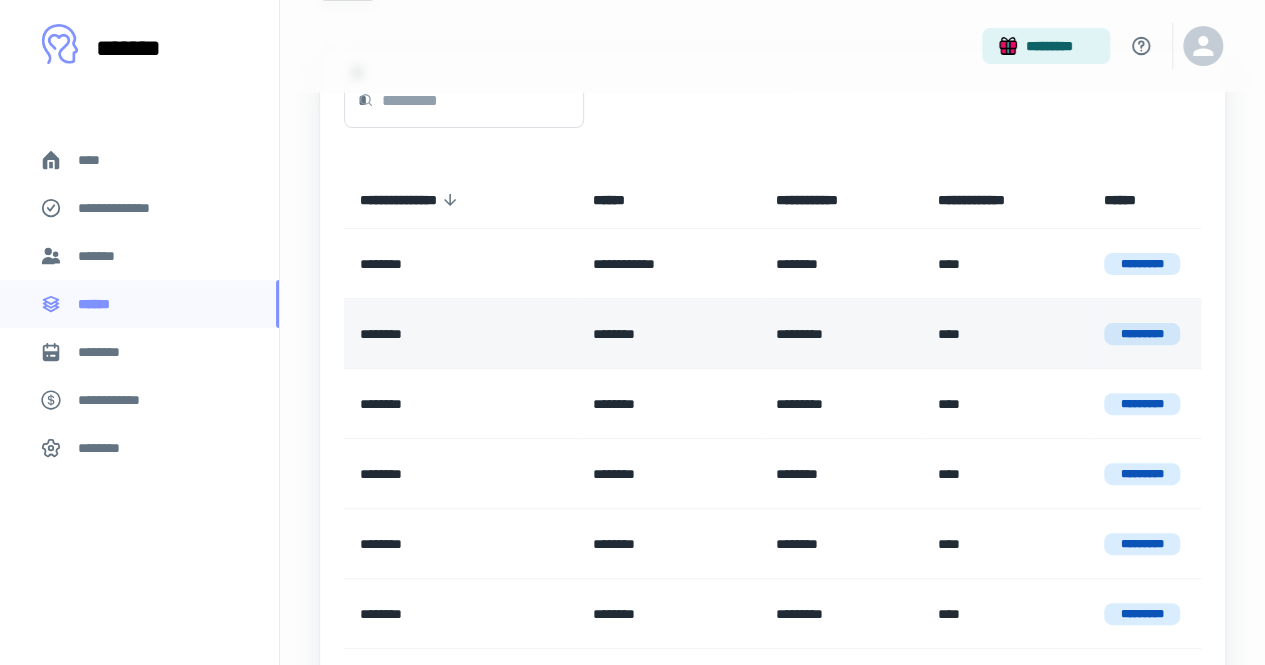 scroll, scrollTop: 0, scrollLeft: 0, axis: both 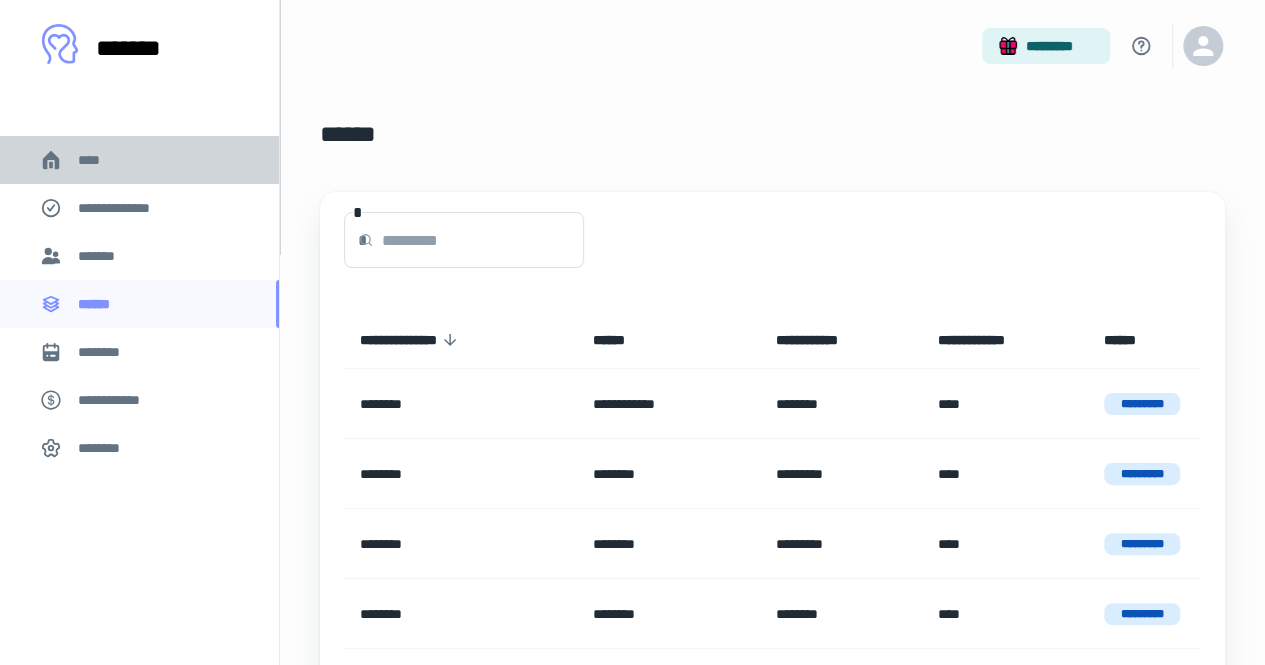 click on "****" at bounding box center [97, 160] 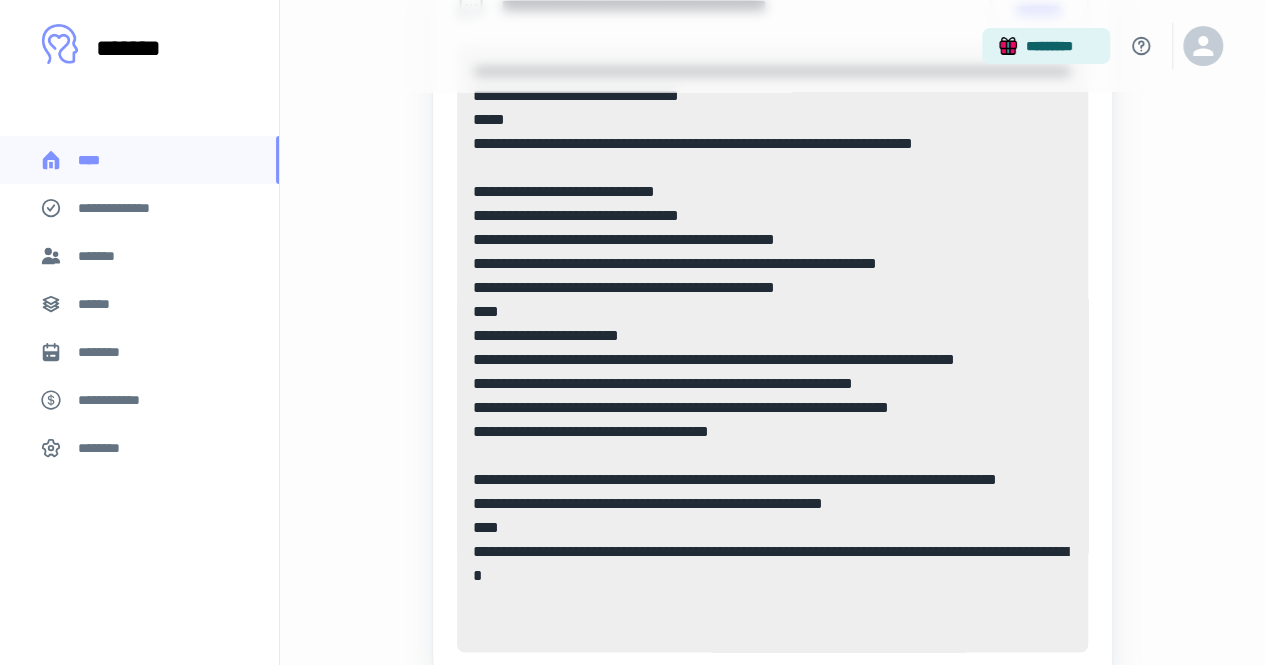 scroll, scrollTop: 1157, scrollLeft: 0, axis: vertical 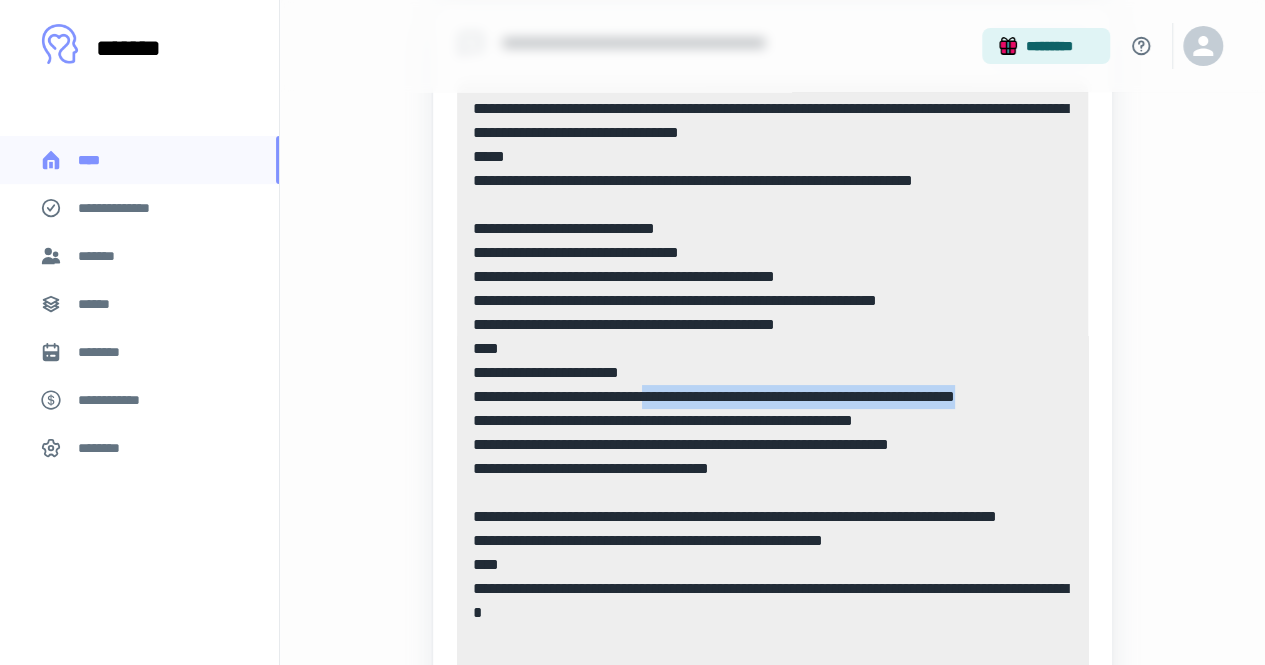 drag, startPoint x: 911, startPoint y: 423, endPoint x: 457, endPoint y: 419, distance: 454.0176 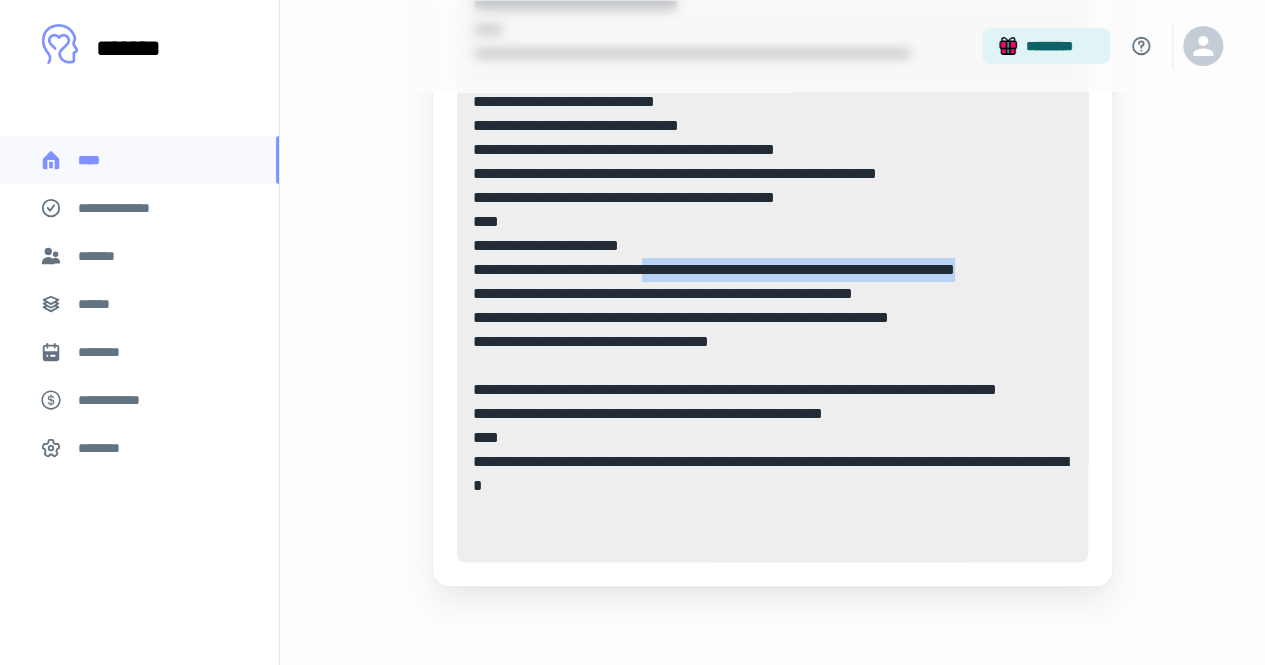 copy on "**********" 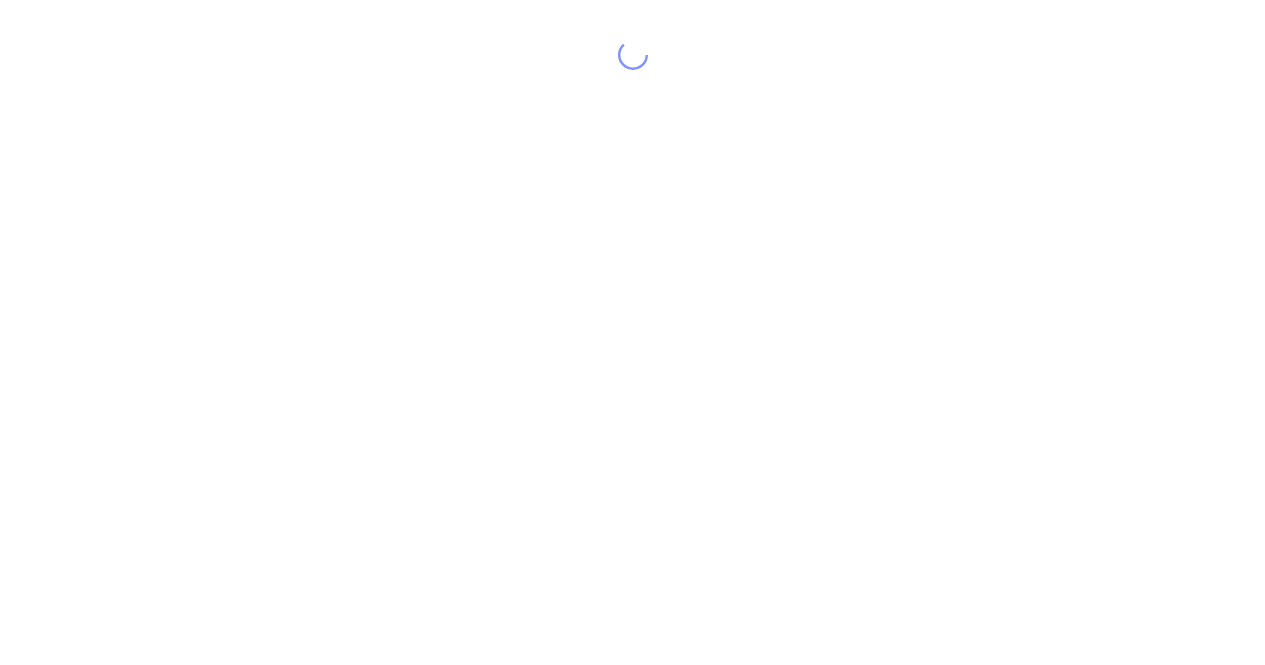 scroll, scrollTop: 0, scrollLeft: 0, axis: both 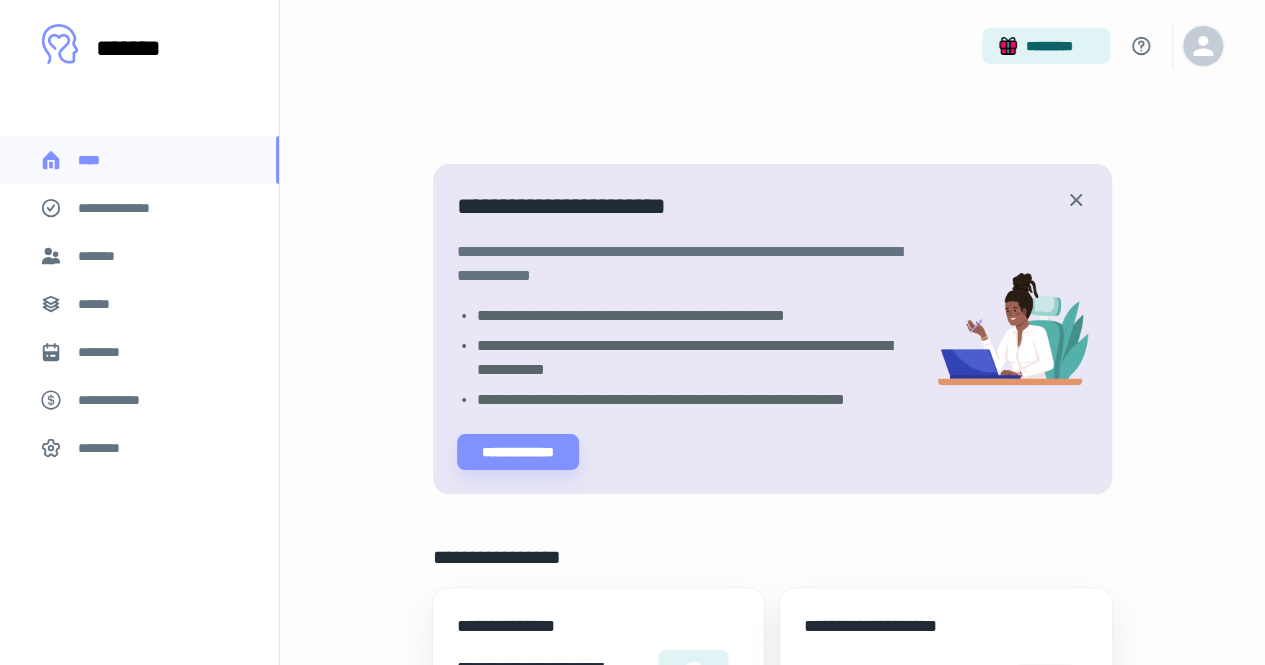 click 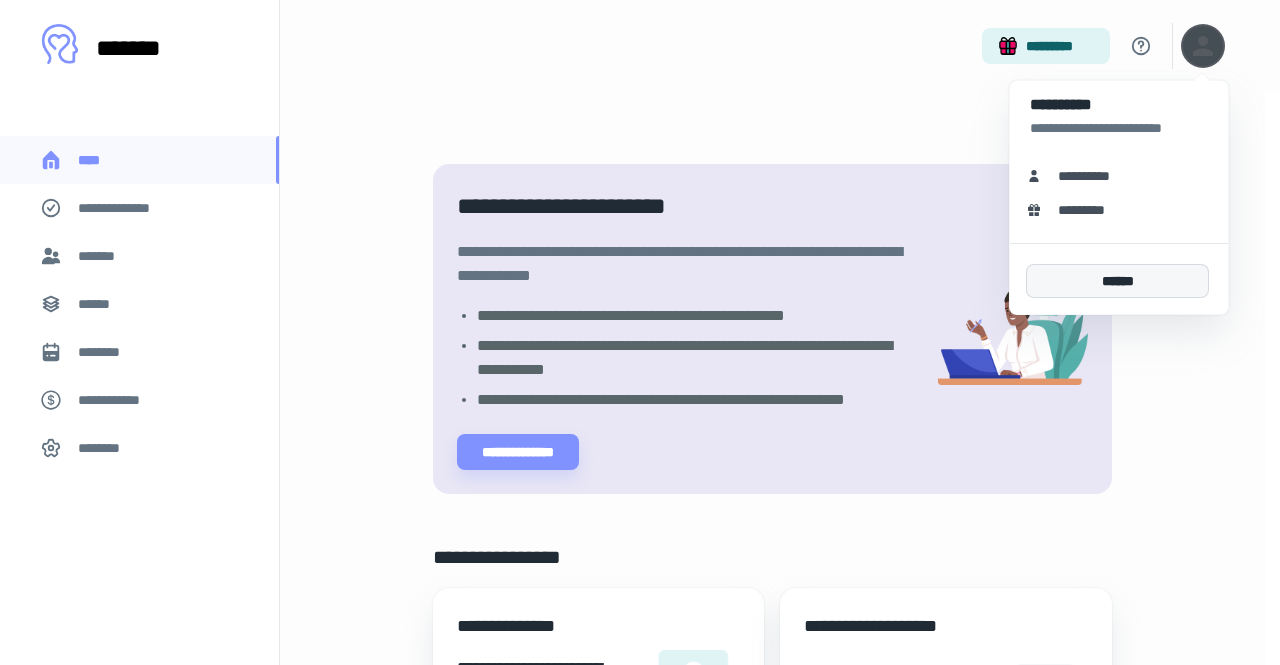 click on "******" at bounding box center (1117, 281) 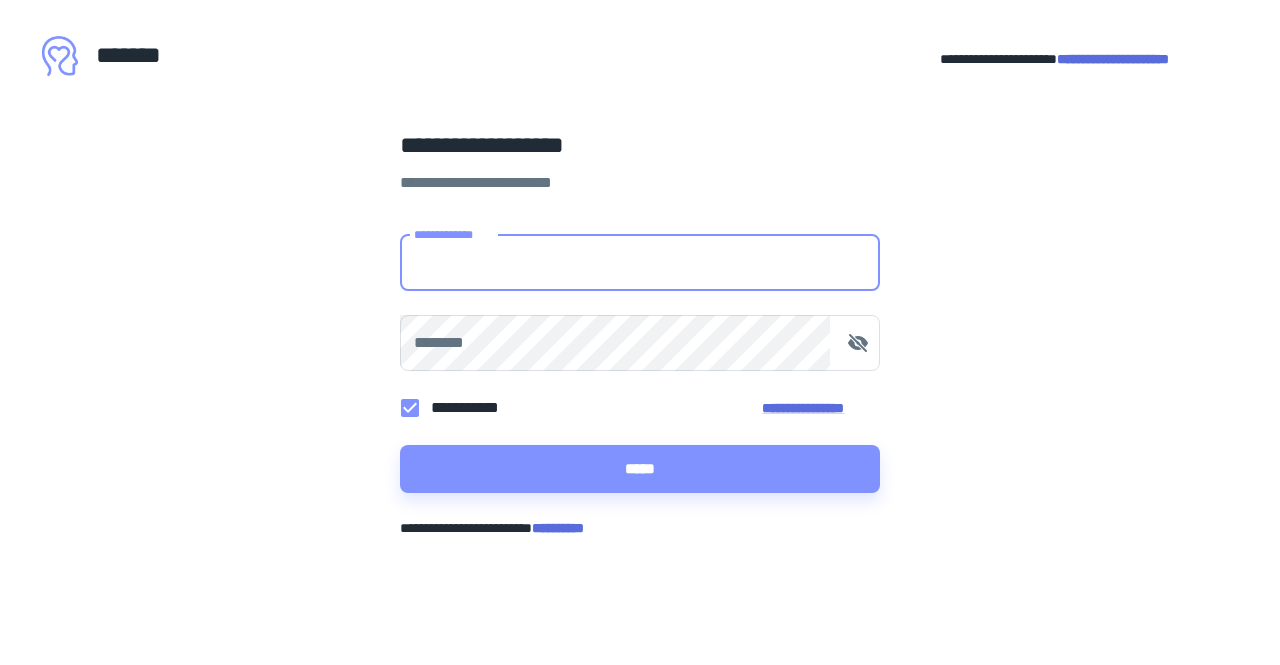 type on "**********" 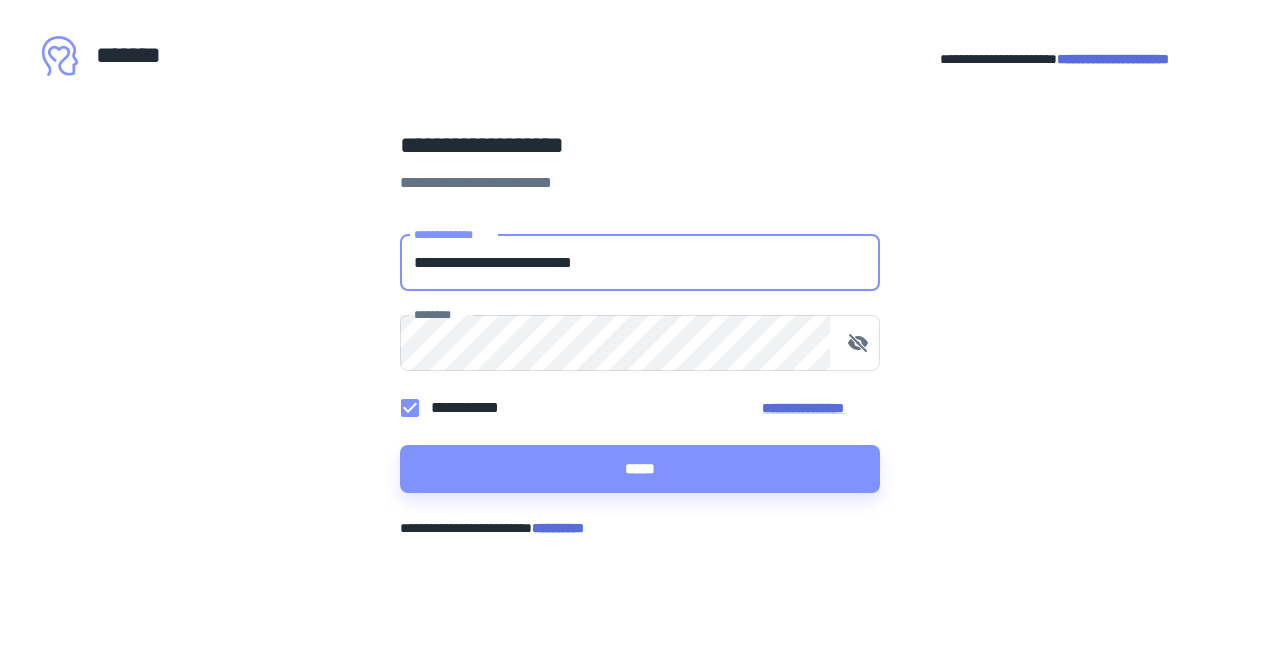 click on "**********" at bounding box center (565, 528) 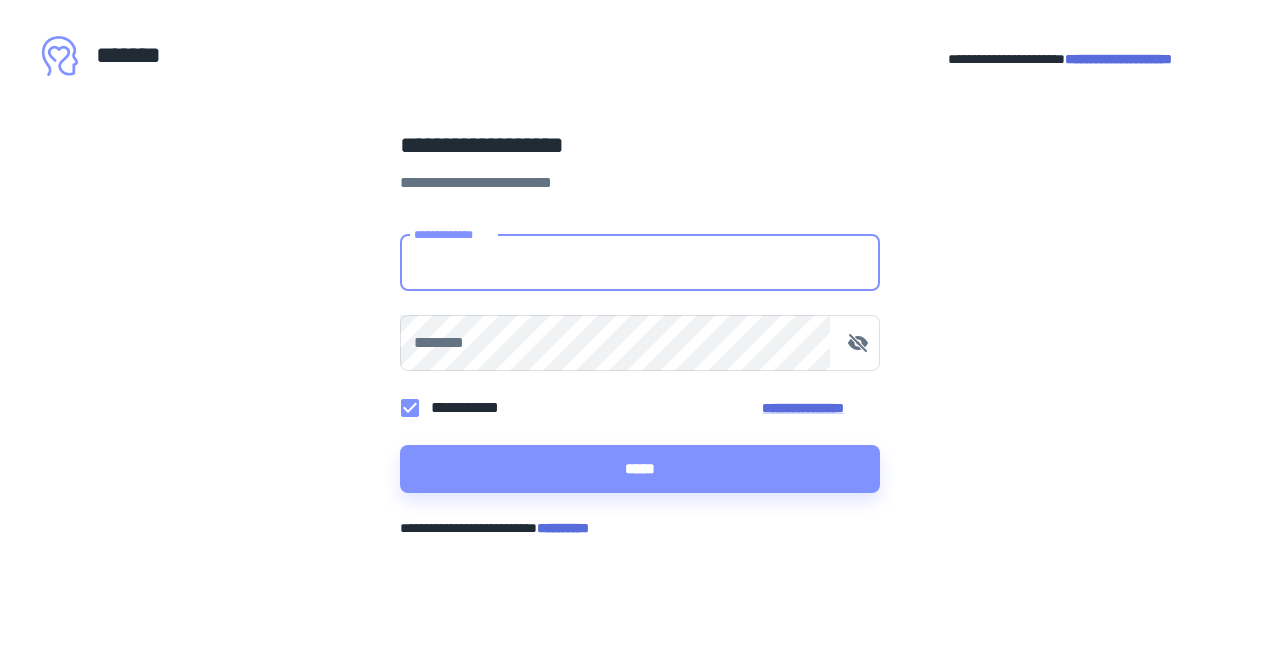 type on "**********" 